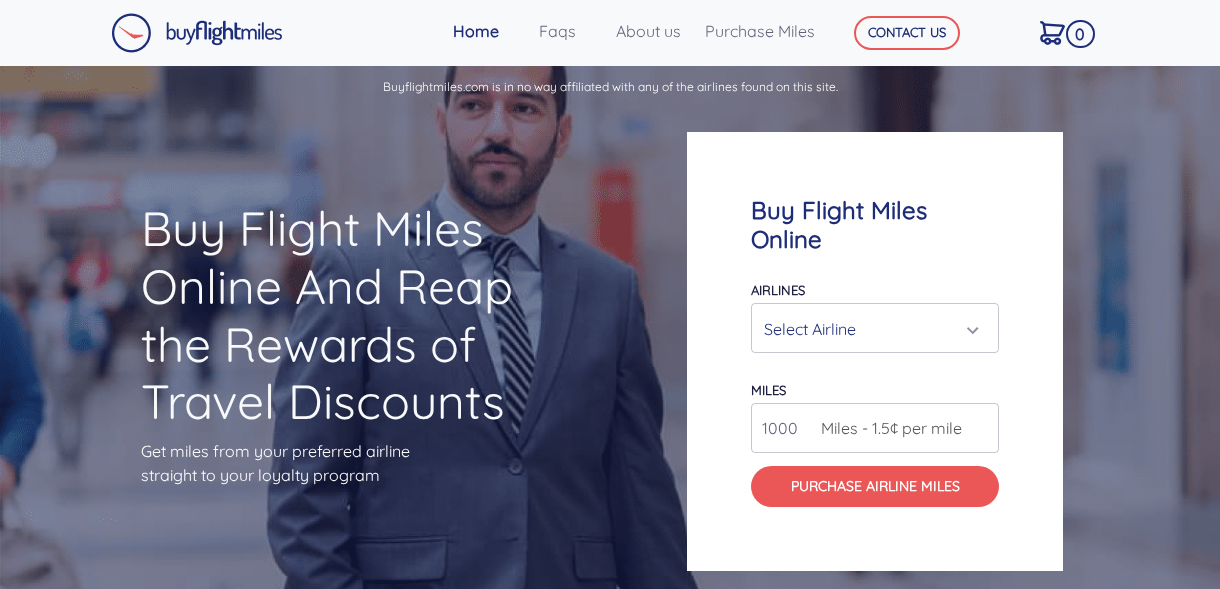scroll, scrollTop: 121, scrollLeft: 0, axis: vertical 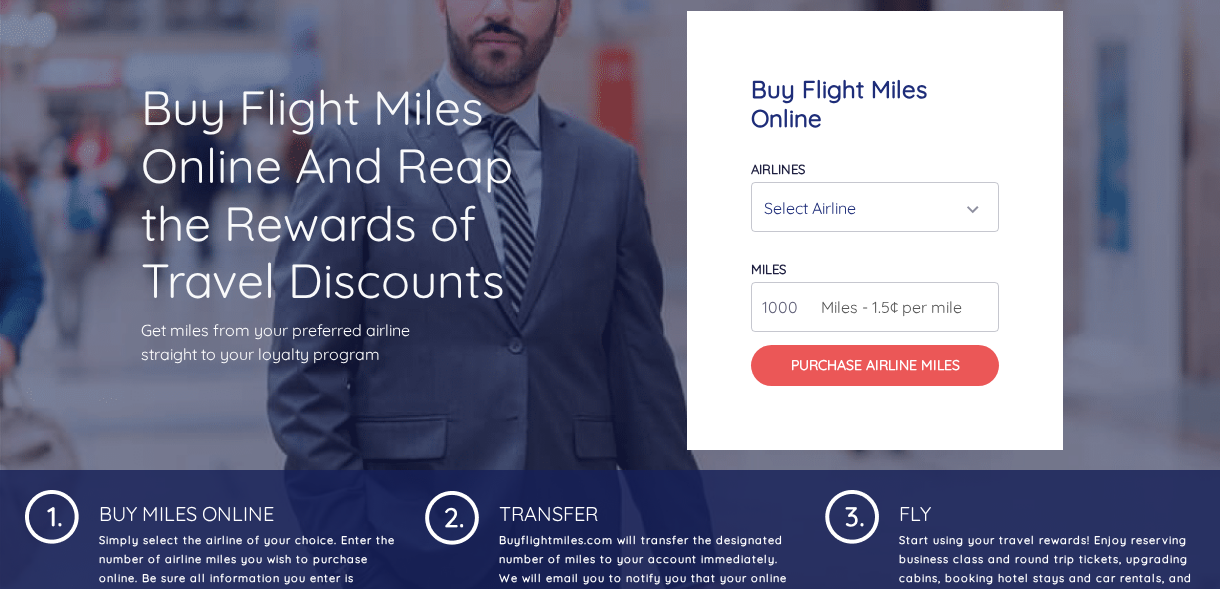 click on "Select Airline" at bounding box center (875, 208) 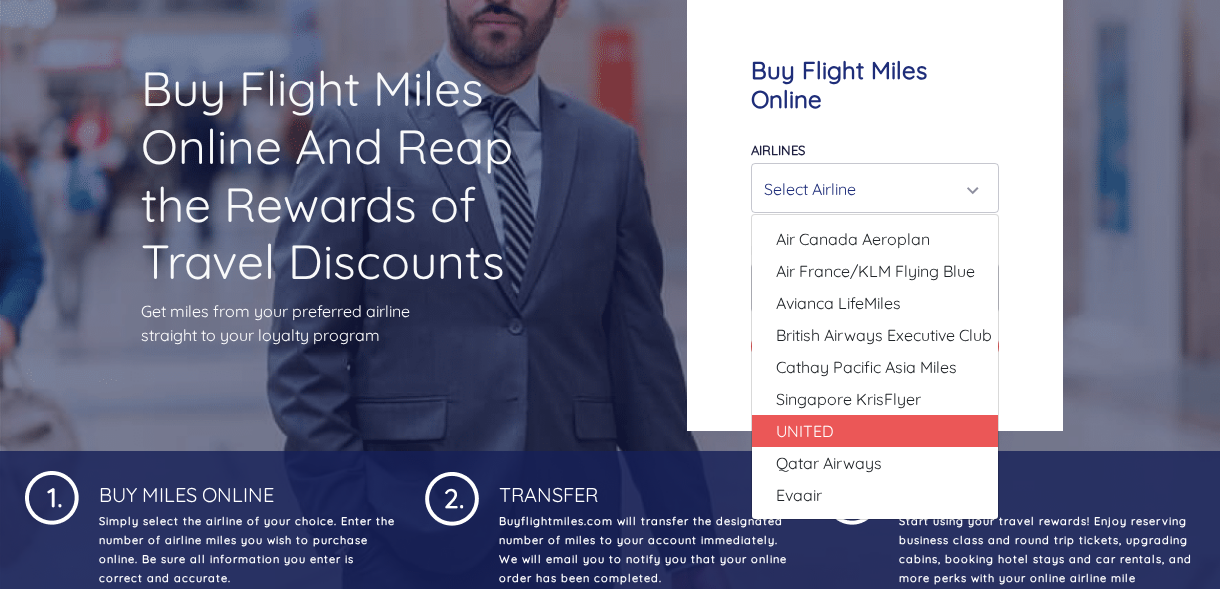 scroll, scrollTop: 129, scrollLeft: 0, axis: vertical 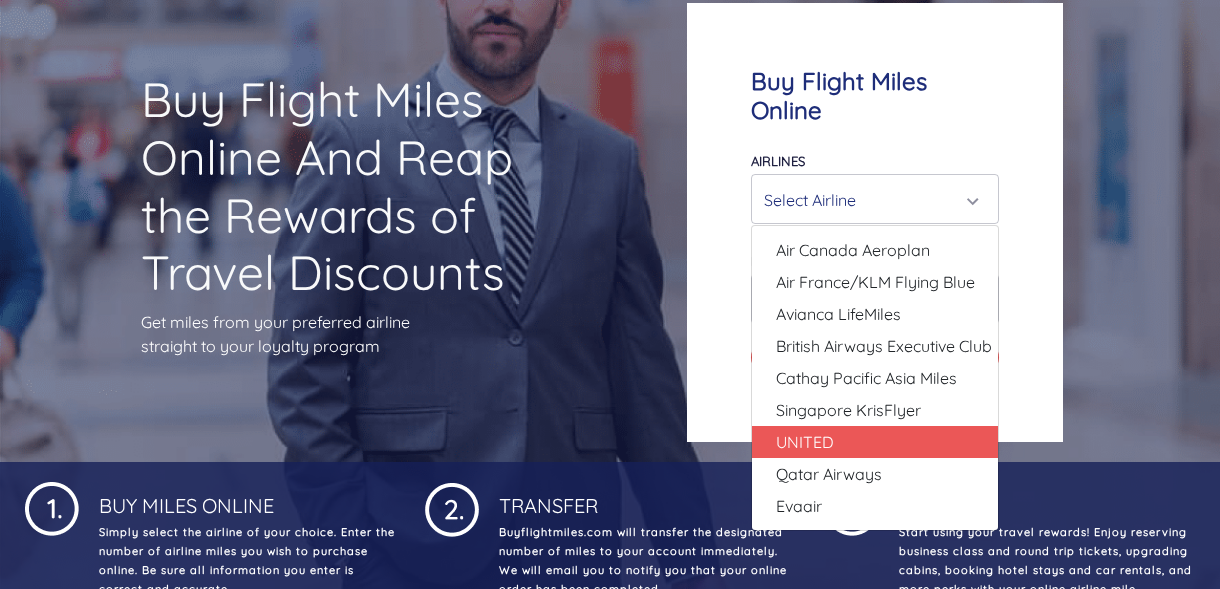 click on "UNITED" at bounding box center [875, 250] 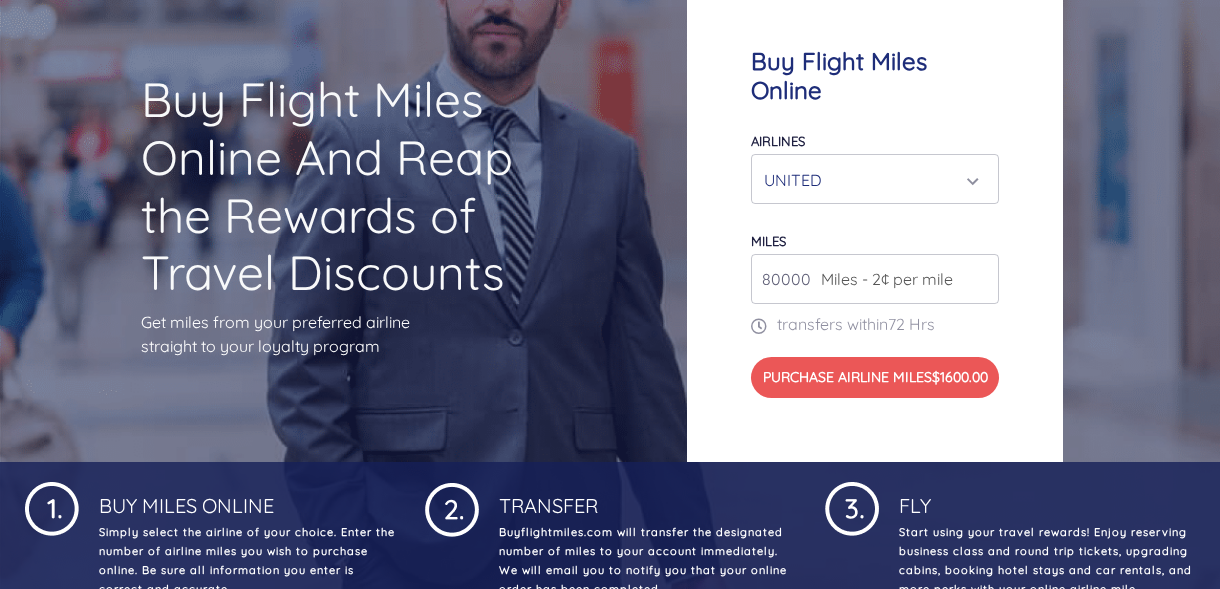 click on "80000" at bounding box center (875, 279) 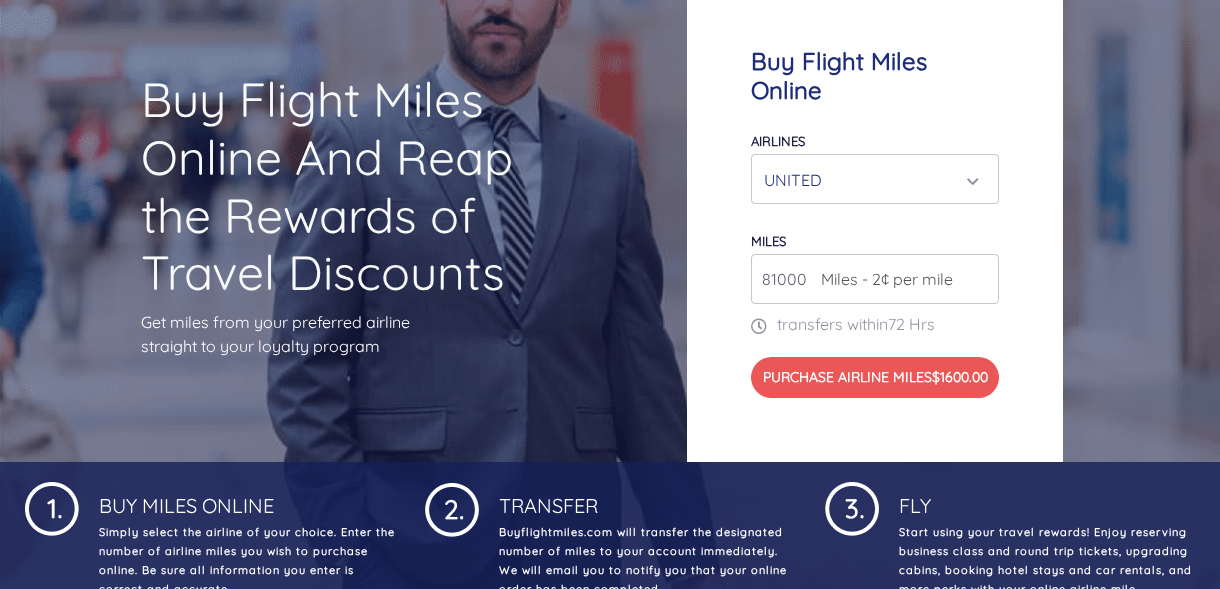 click on "81000" at bounding box center [875, 279] 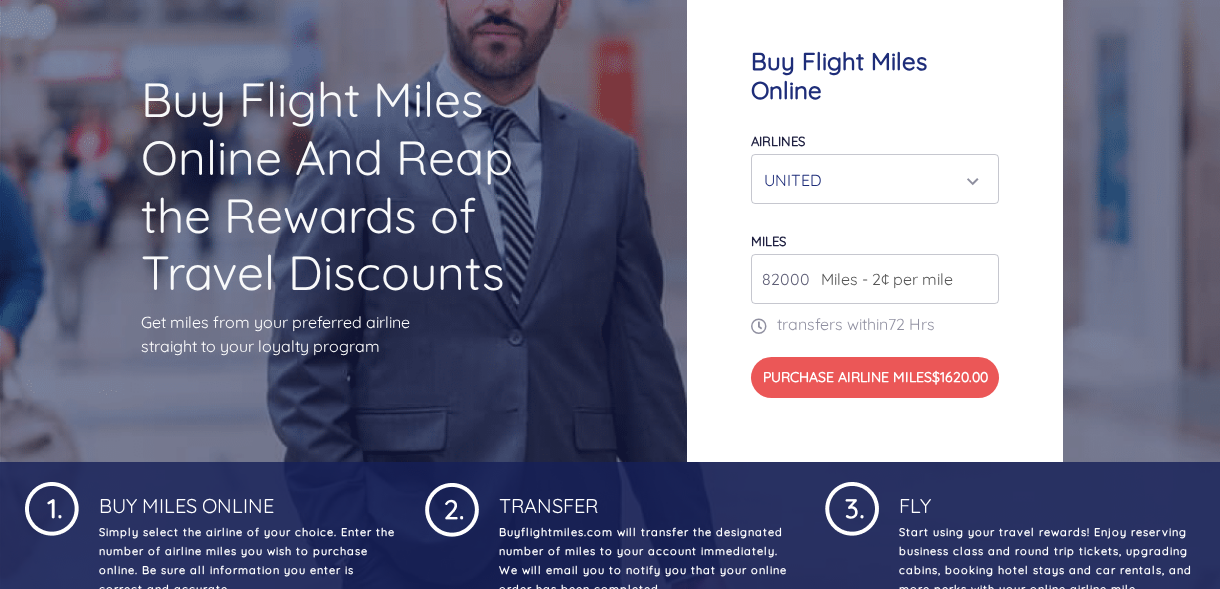 click on "82000" at bounding box center [875, 279] 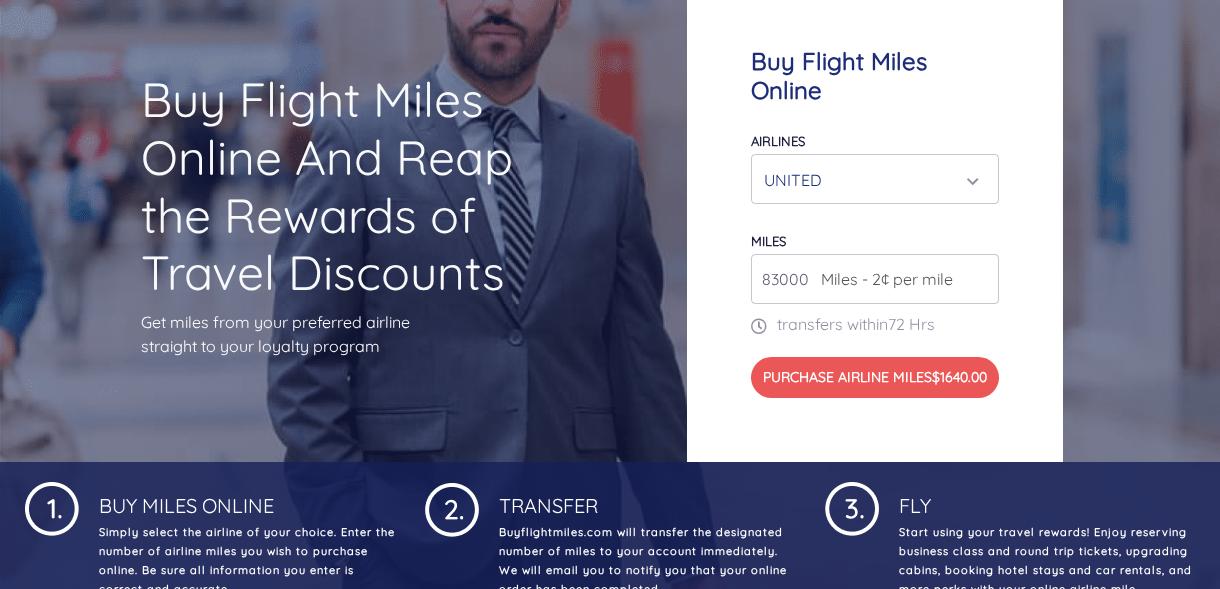 click on "83000" at bounding box center [875, 279] 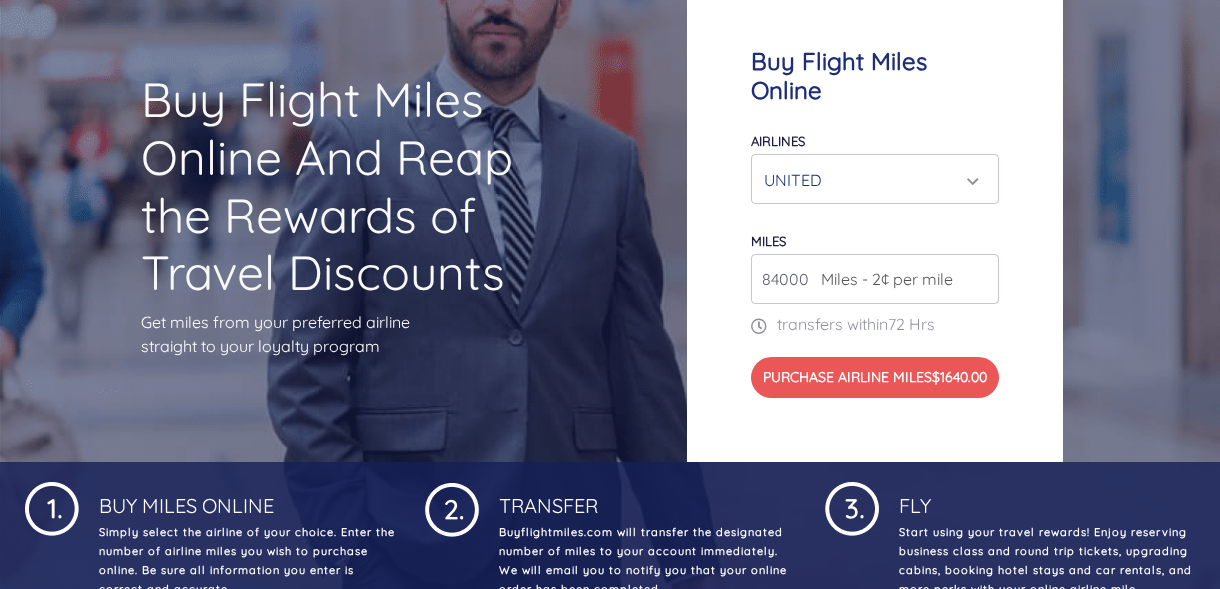 click on "84000" at bounding box center (875, 279) 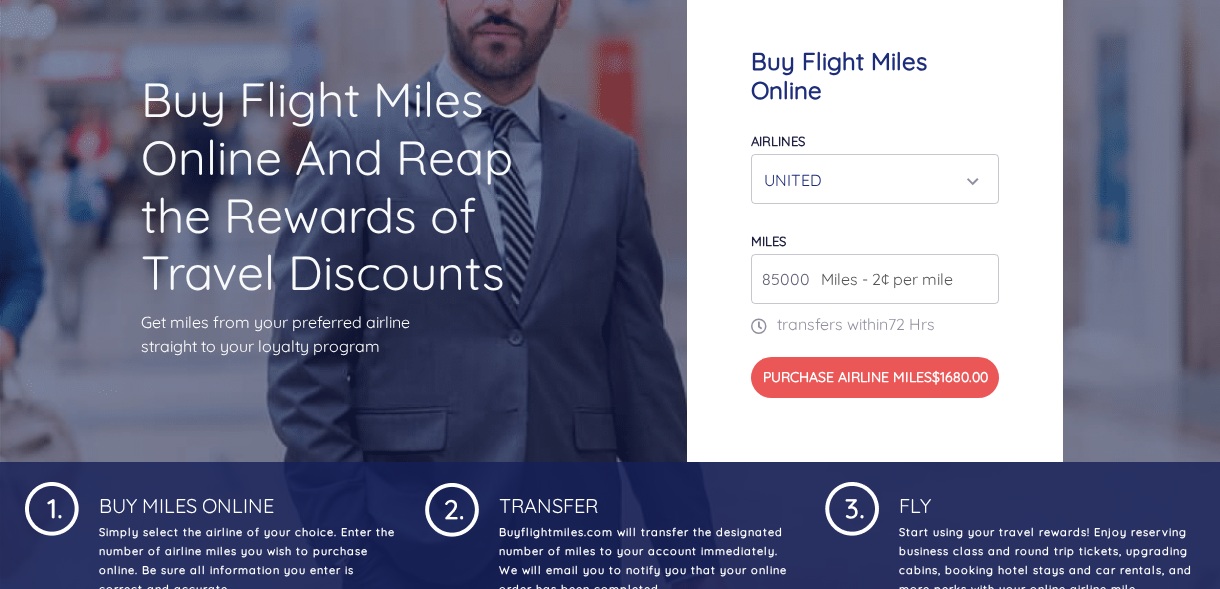 click on "85000" at bounding box center (875, 279) 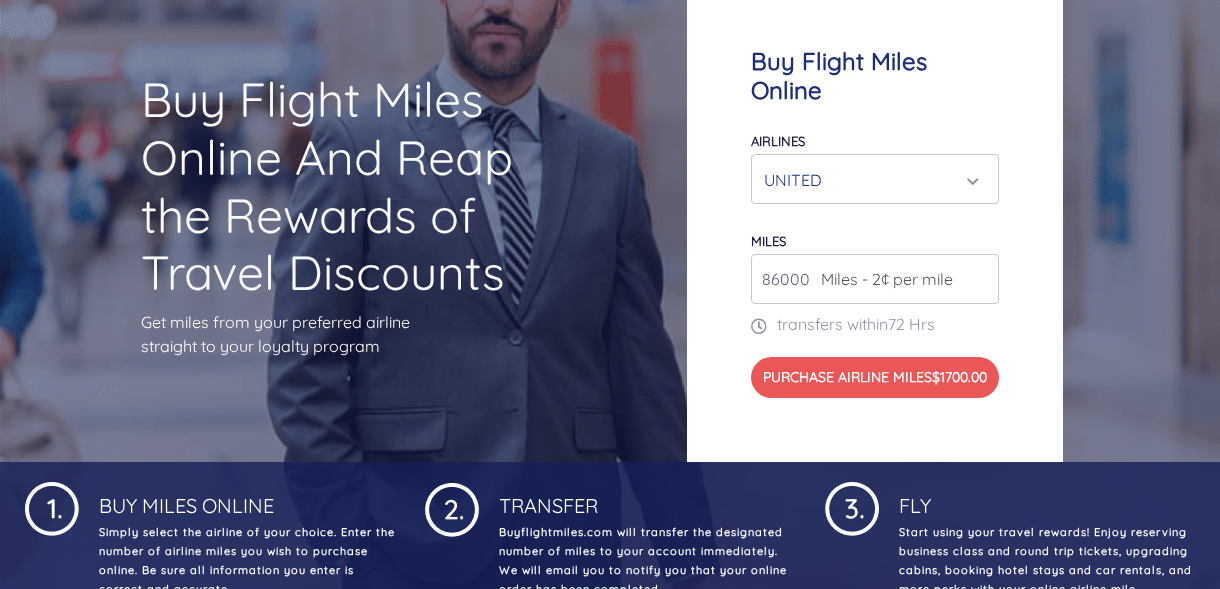 click on "86000" at bounding box center [875, 279] 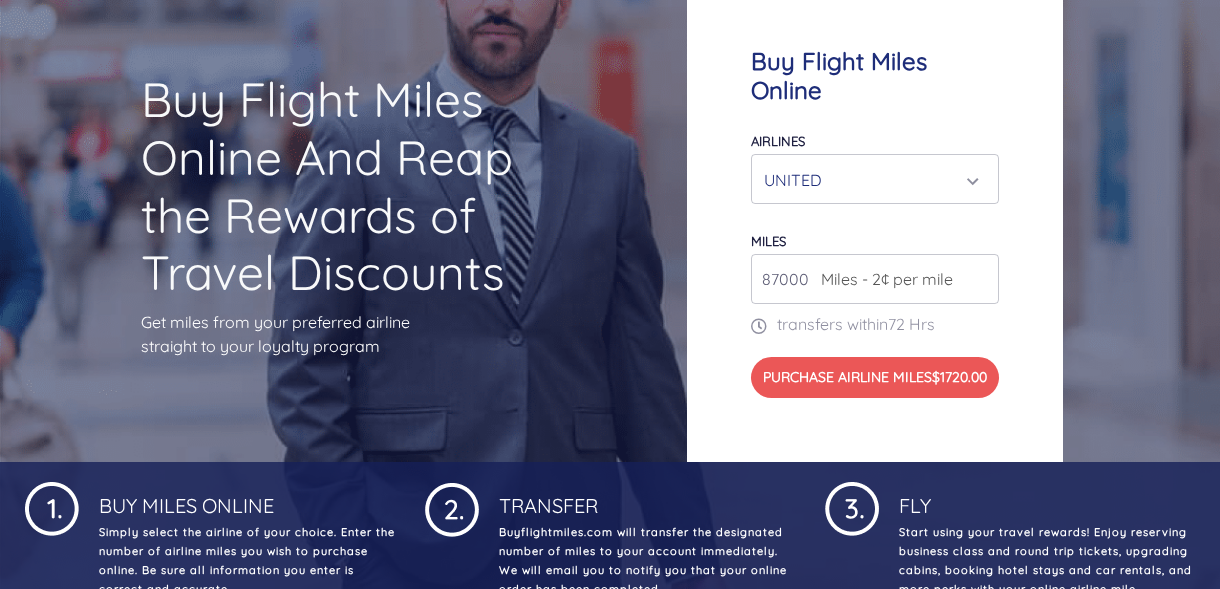 click on "87000" at bounding box center (875, 279) 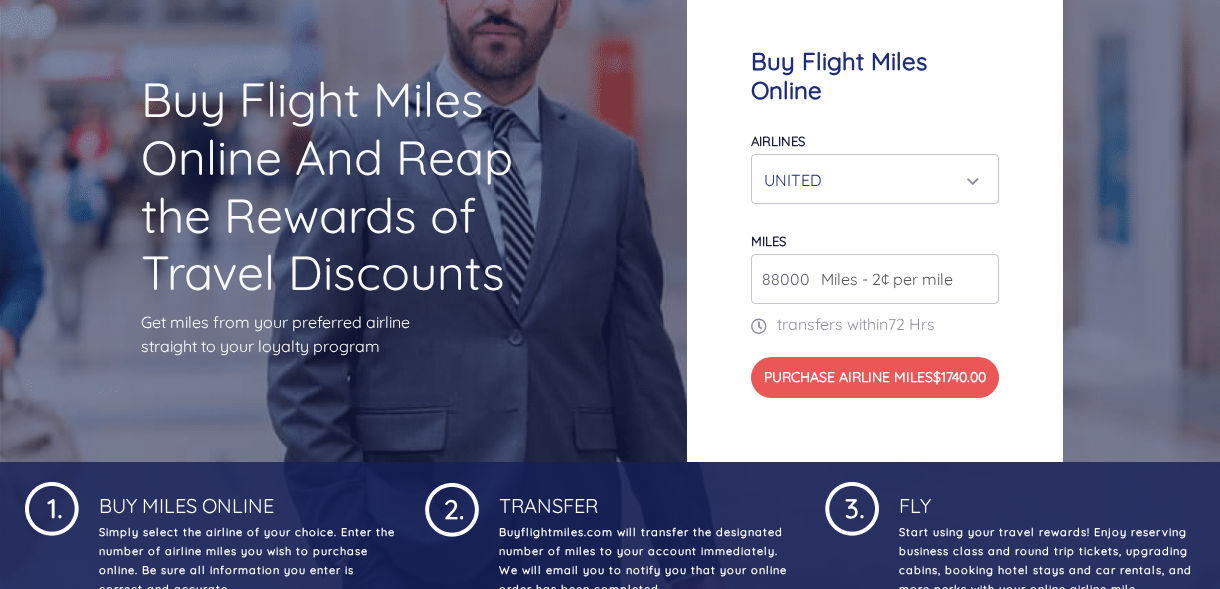 click on "88000" at bounding box center (875, 279) 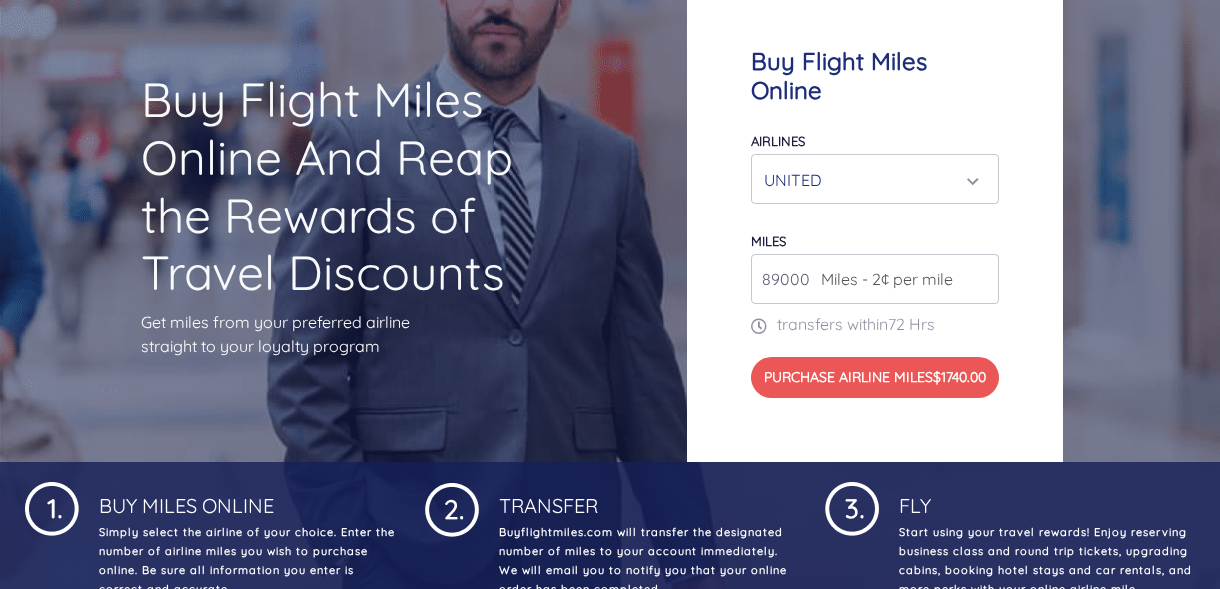 click on "89000" at bounding box center [875, 279] 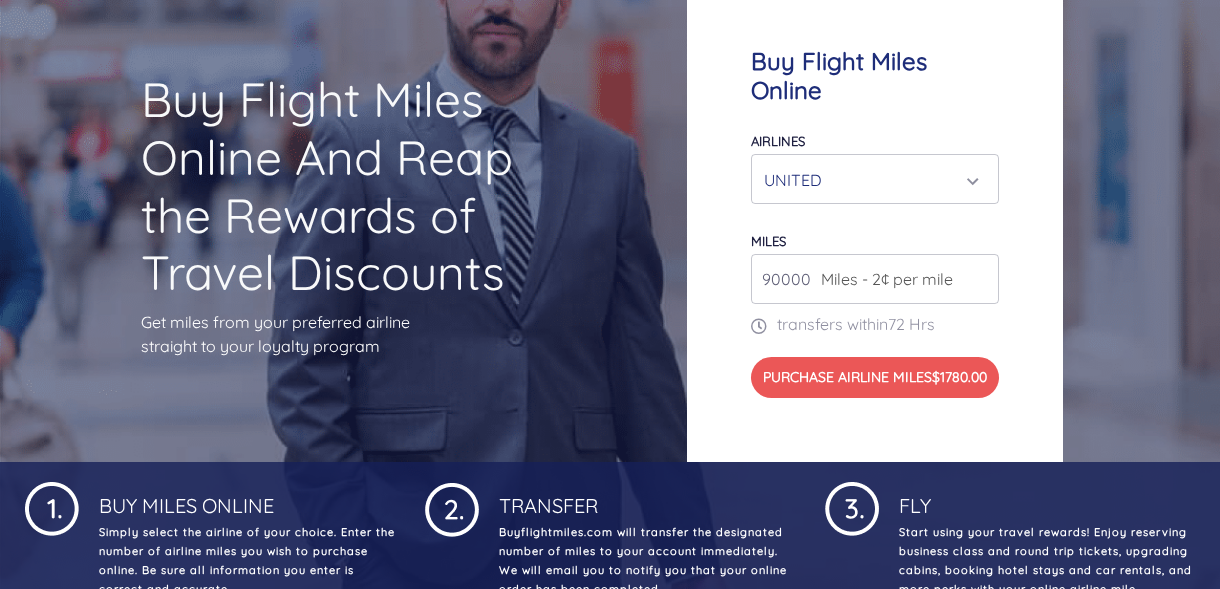 click on "90000" at bounding box center (875, 279) 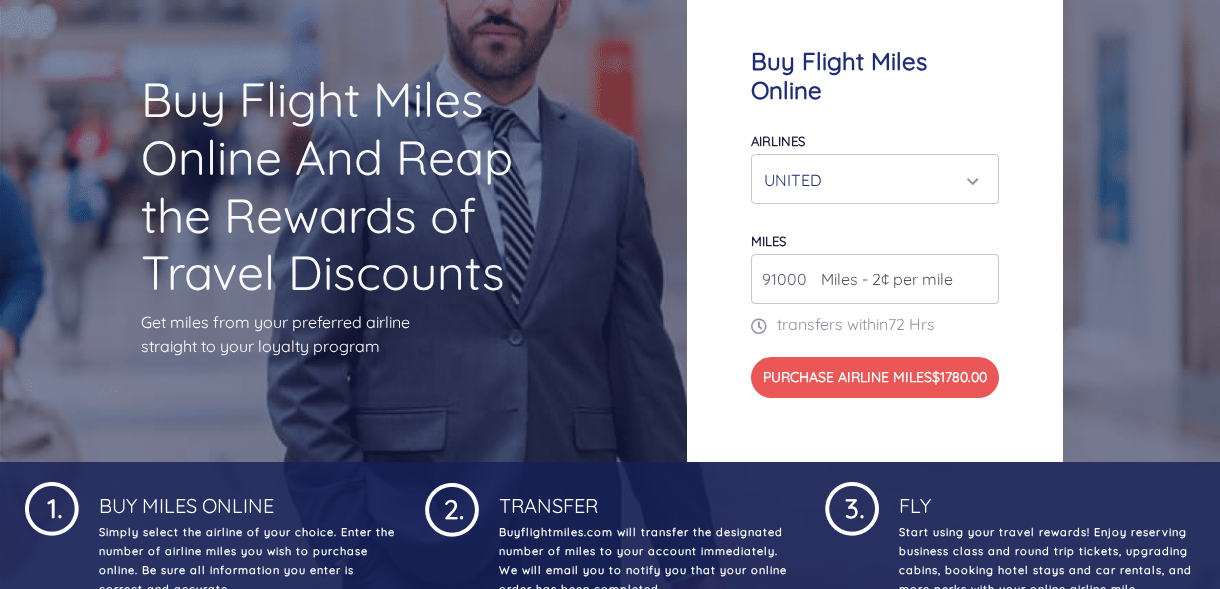 click on "91000" at bounding box center [875, 279] 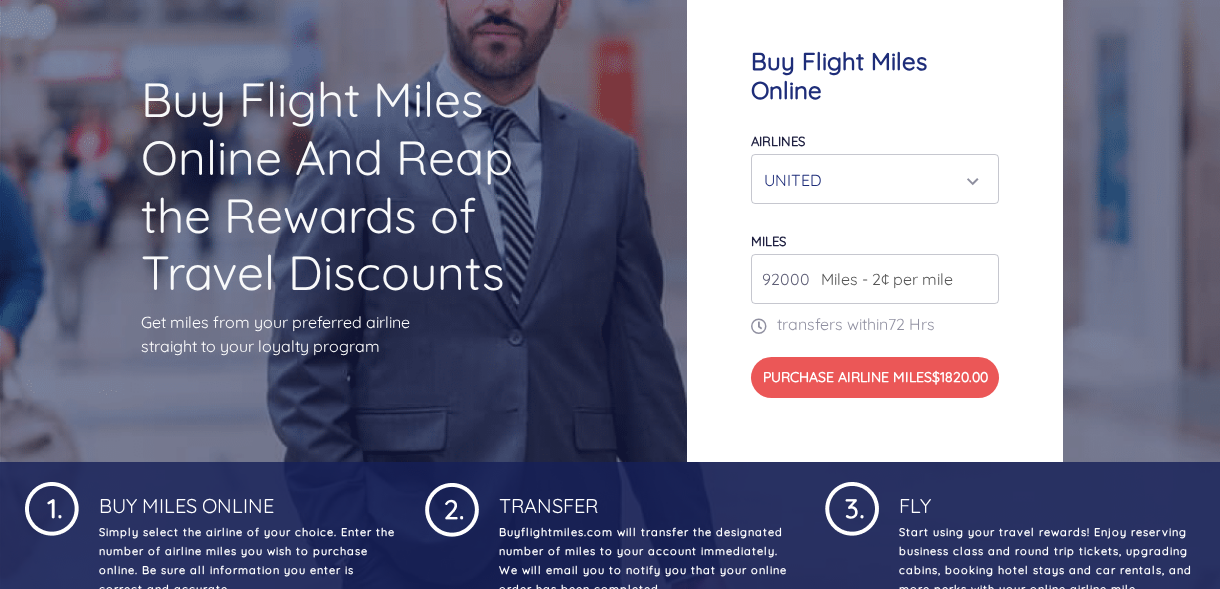 click on "92000" at bounding box center [875, 279] 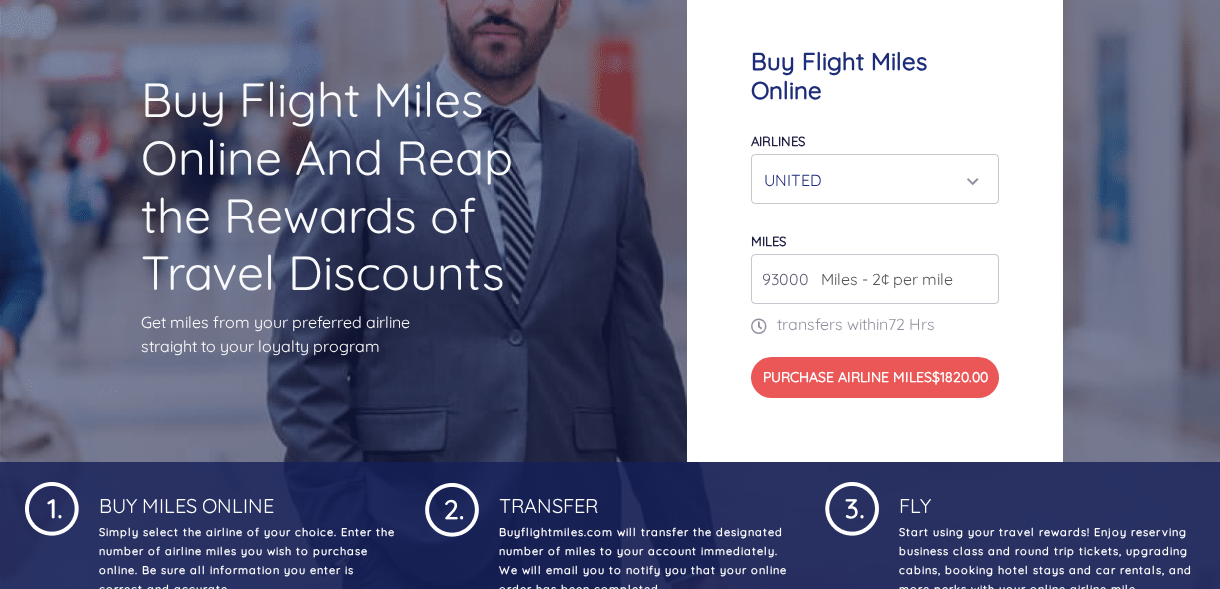click on "93000" at bounding box center [875, 279] 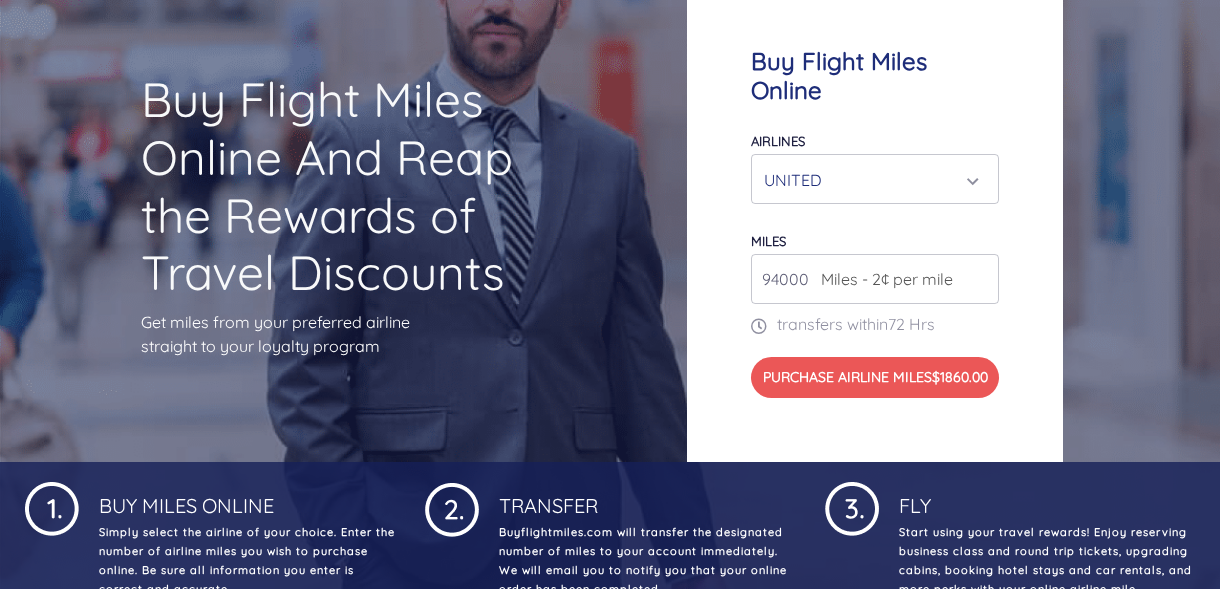 click on "94000" at bounding box center (875, 279) 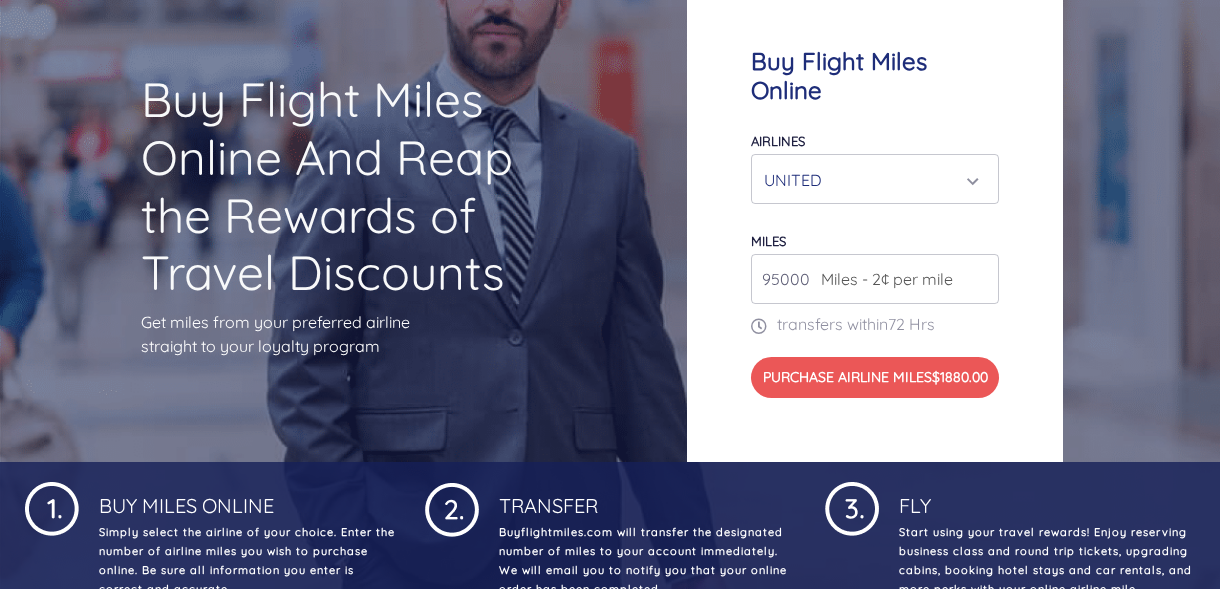 click on "95000" at bounding box center [875, 279] 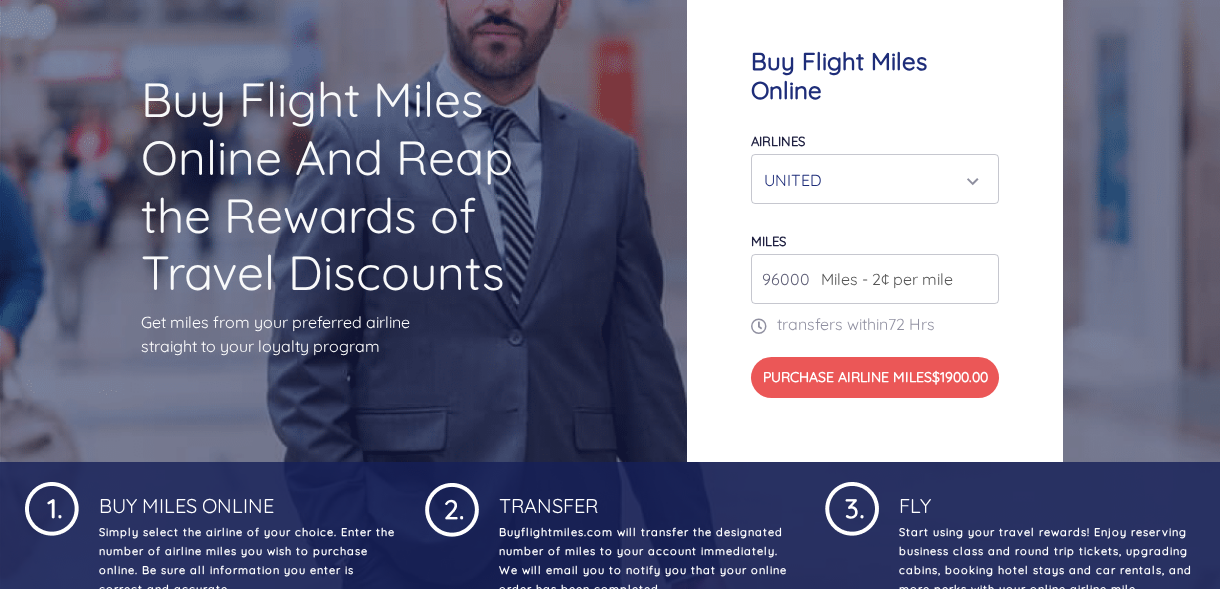 click on "96000" at bounding box center [875, 279] 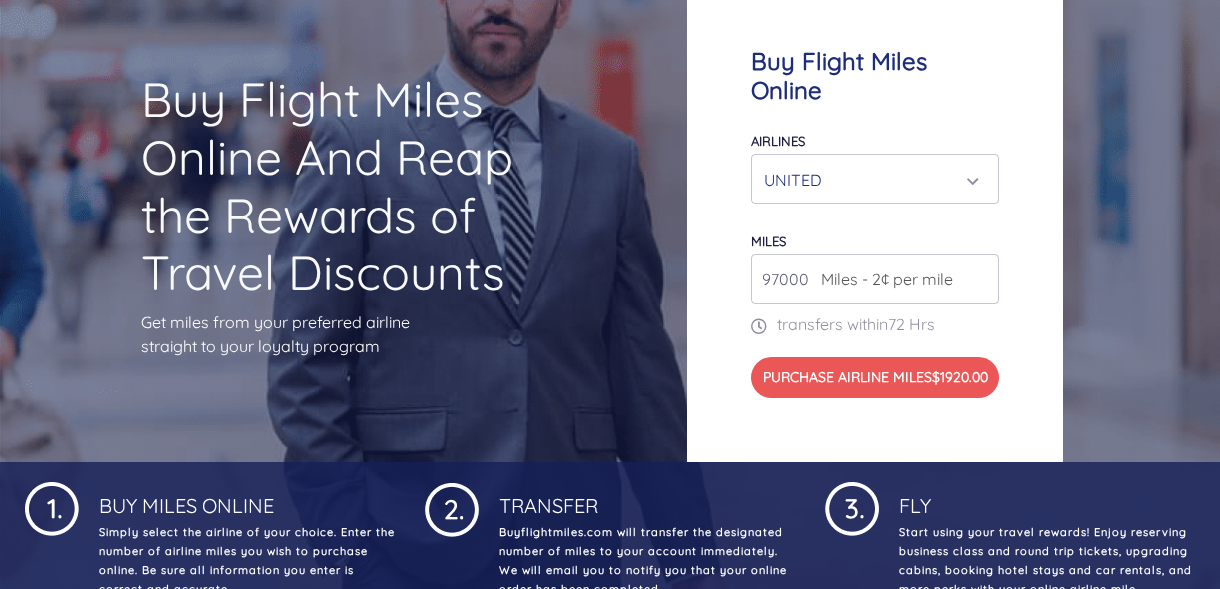 click on "97000" at bounding box center [875, 279] 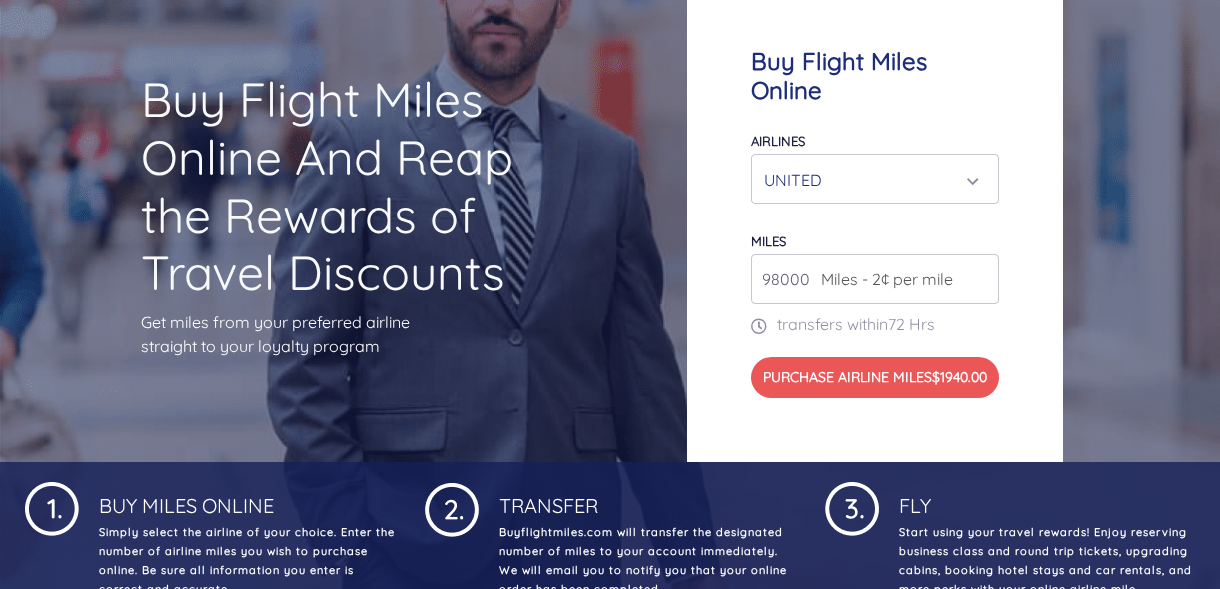 click on "98000" at bounding box center (875, 279) 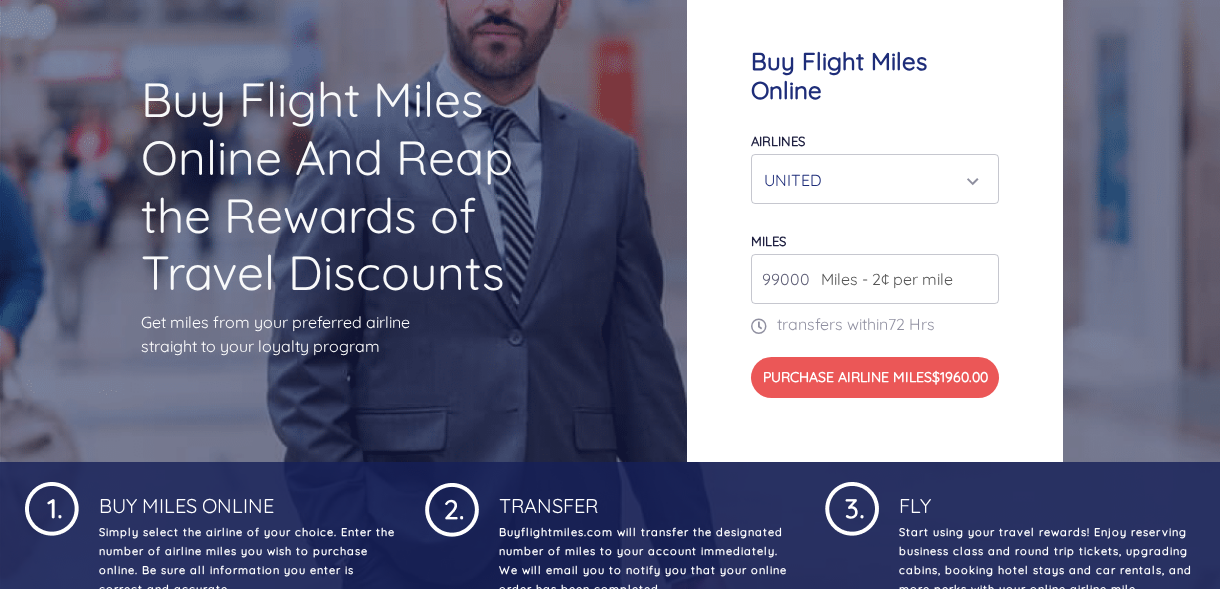 click on "99000" at bounding box center [875, 279] 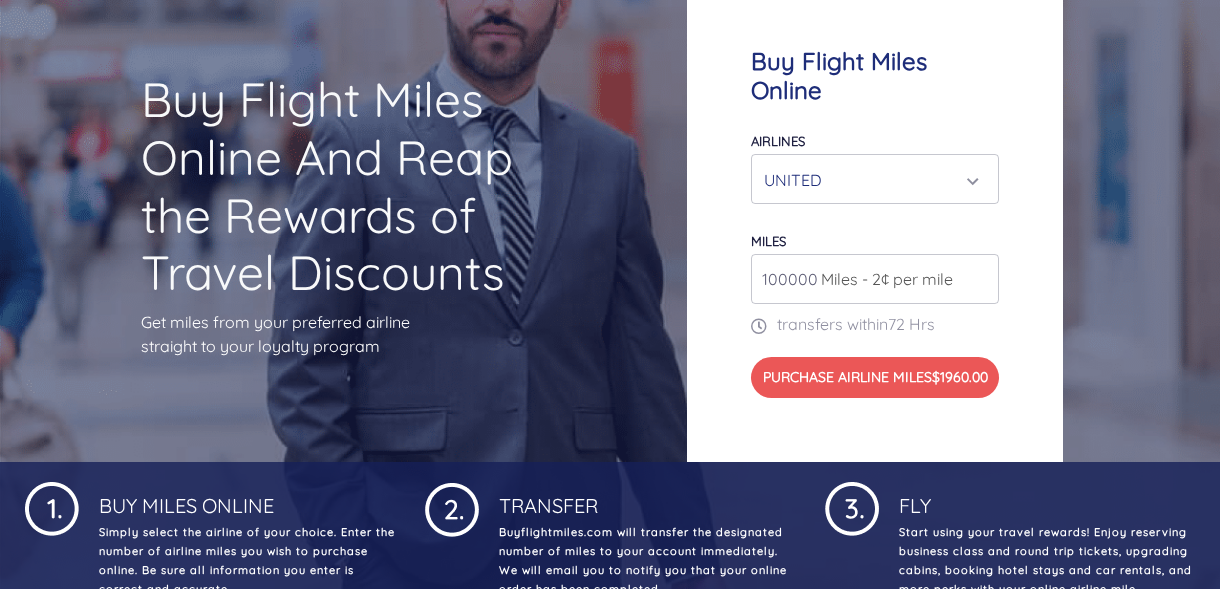 click on "100000" at bounding box center [875, 279] 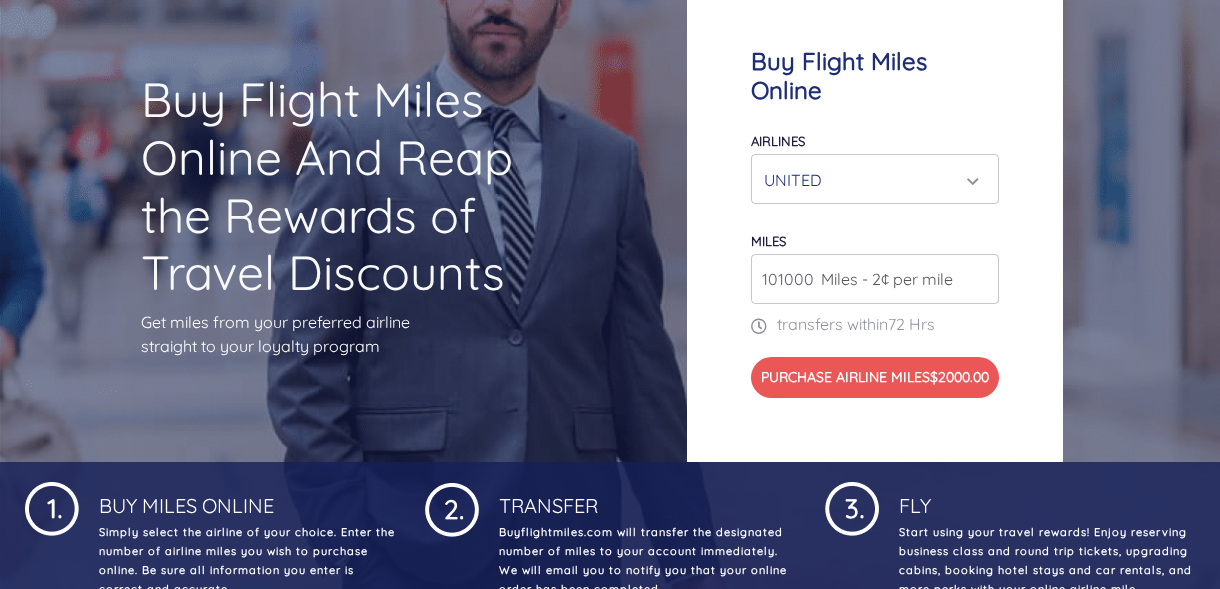click on "101000" at bounding box center [875, 279] 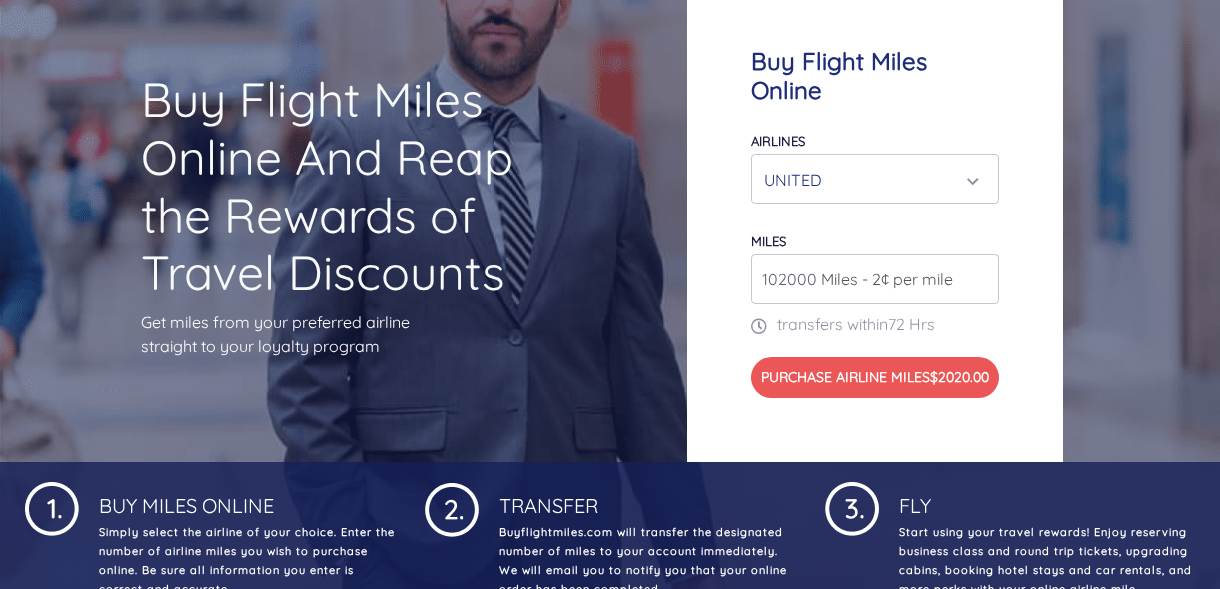 click on "102000" at bounding box center [875, 279] 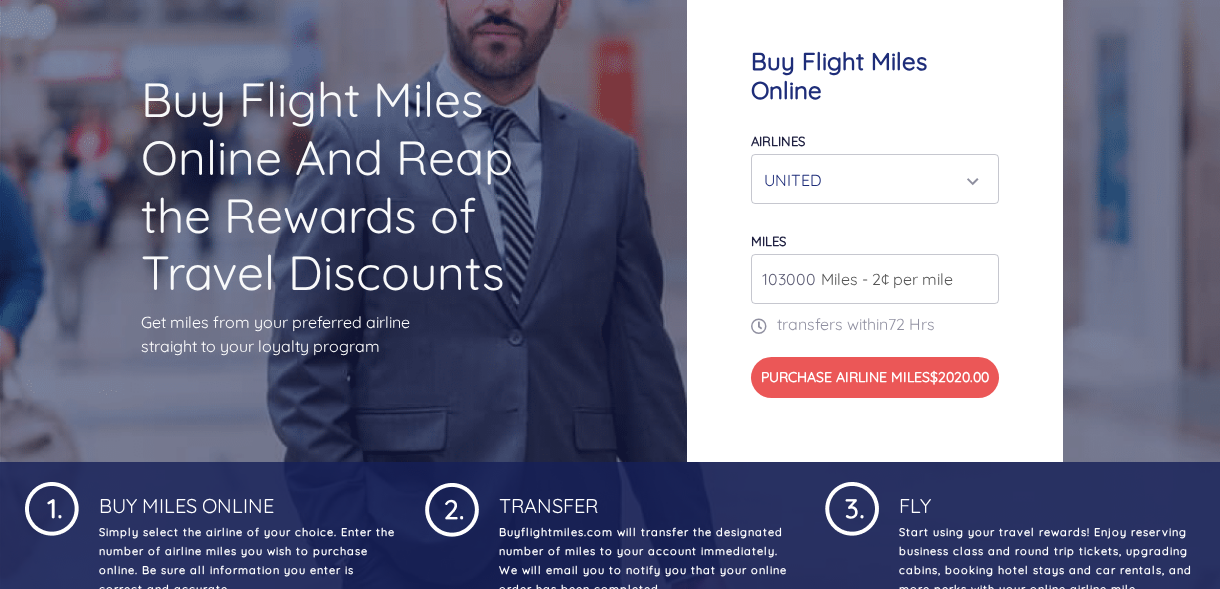 click on "103000" at bounding box center [875, 279] 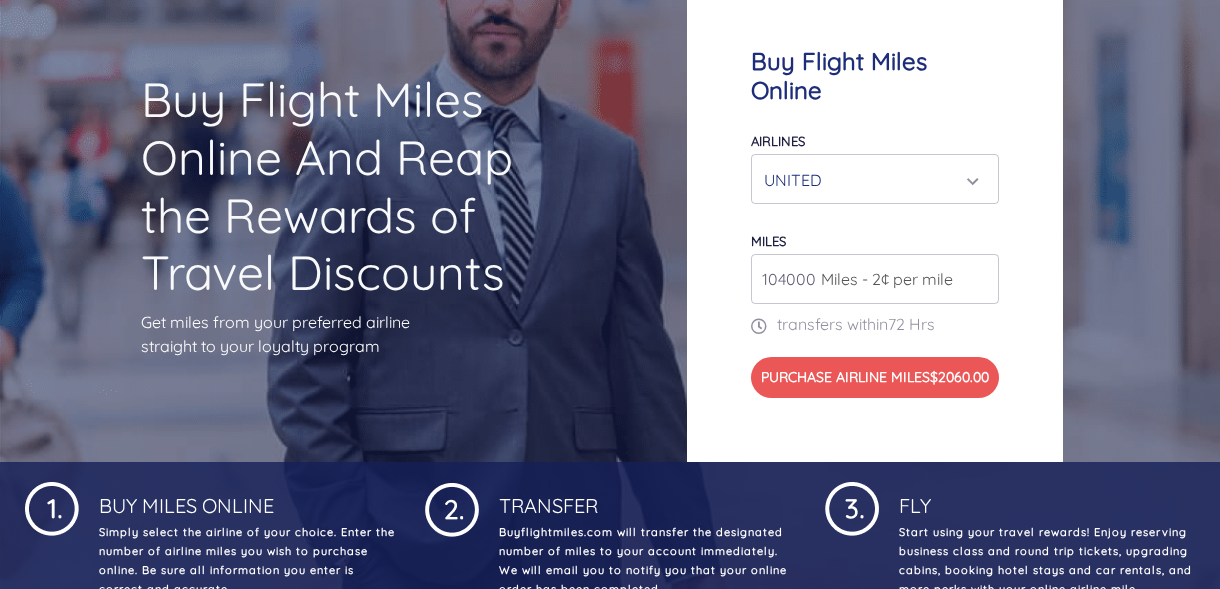 click on "104000" at bounding box center (875, 279) 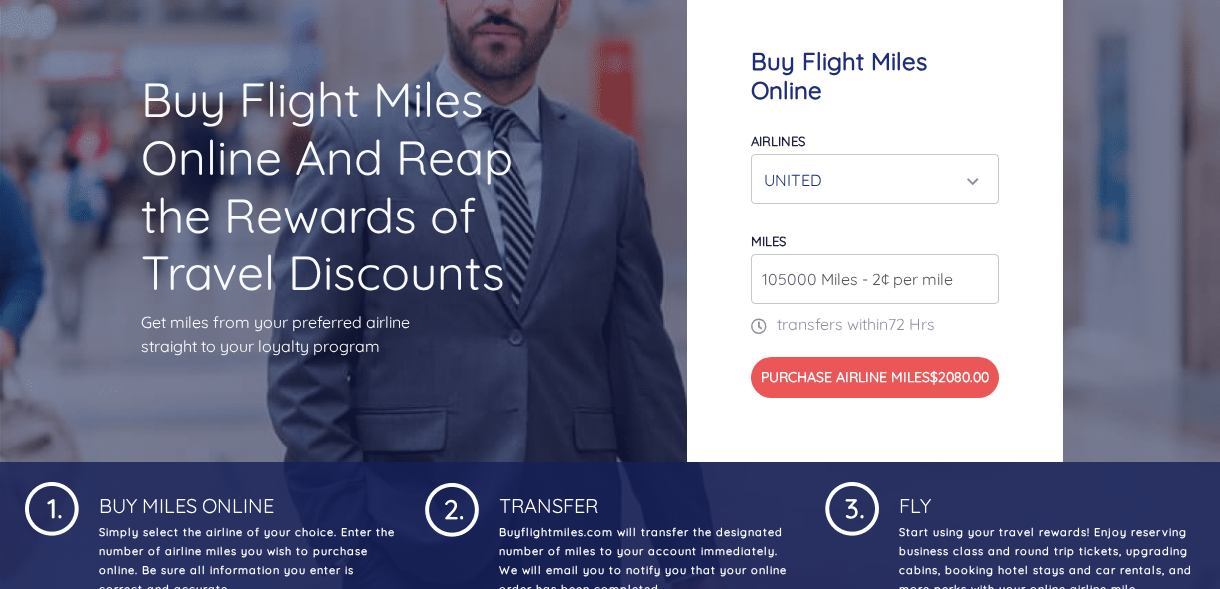 click on "105000" at bounding box center [875, 279] 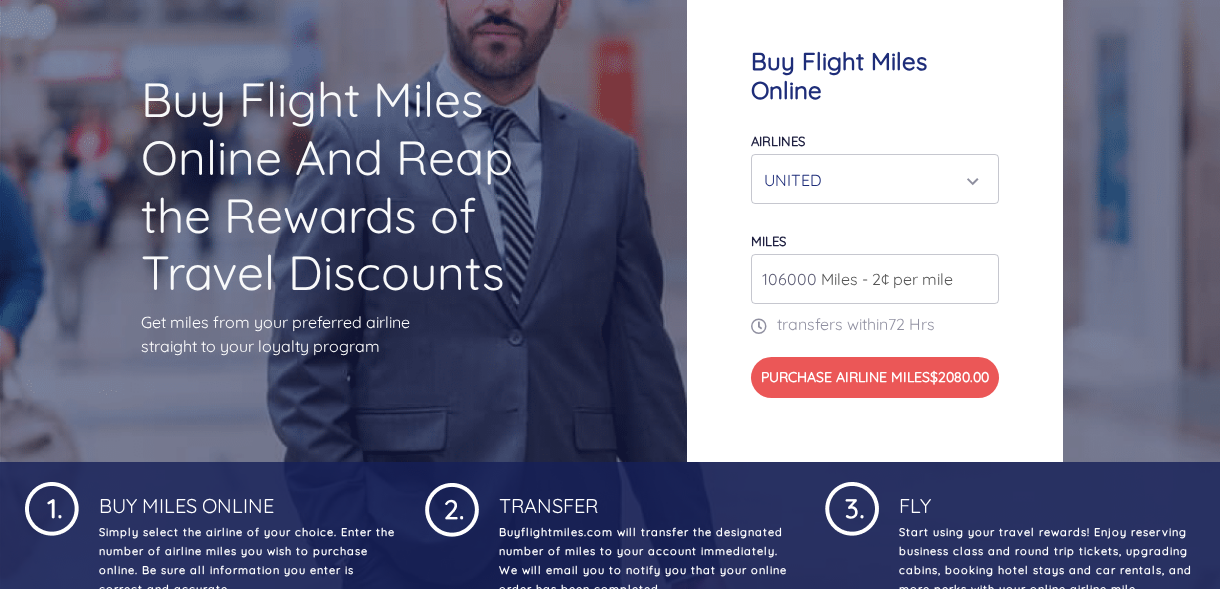 click on "106000" at bounding box center (875, 279) 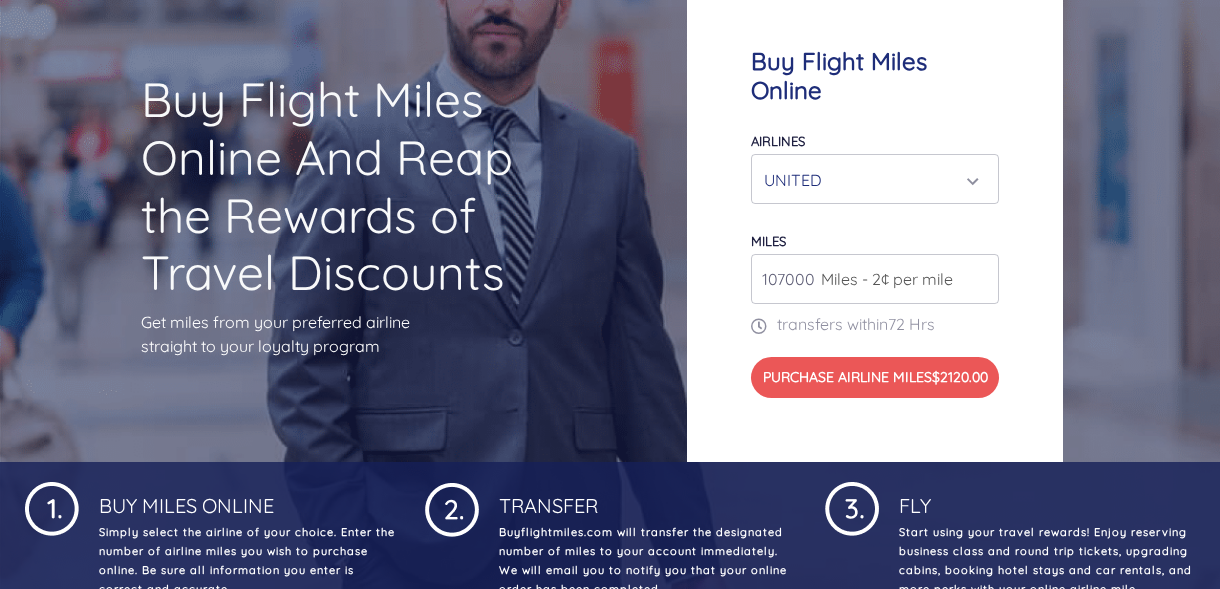 click on "107000" at bounding box center [875, 279] 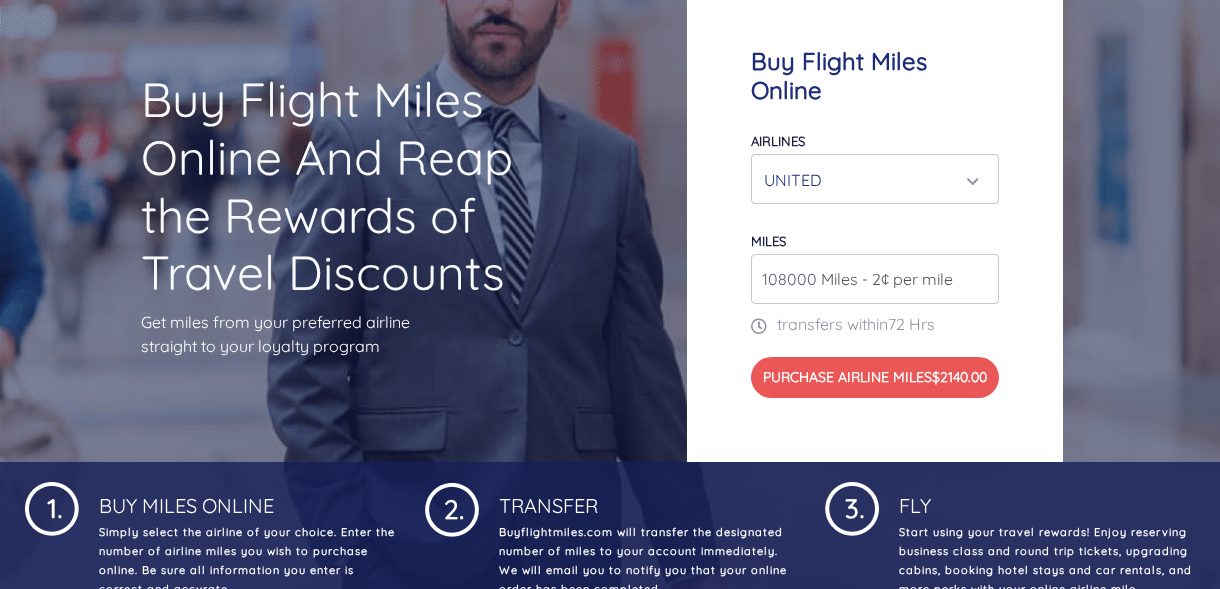 click on "108000" at bounding box center [875, 279] 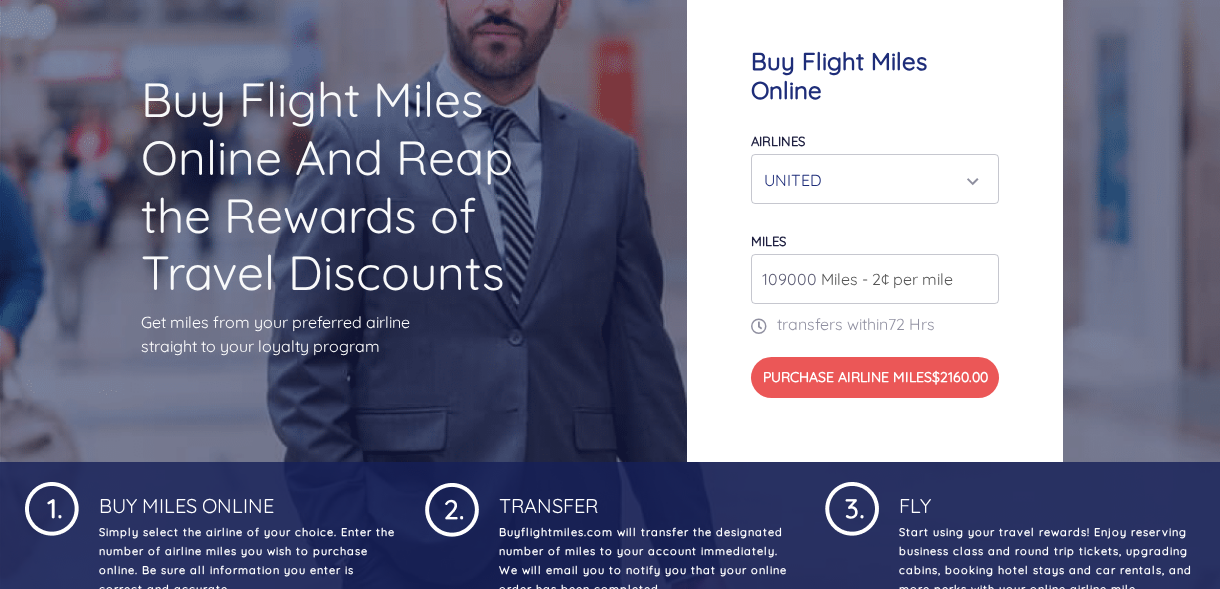 click on "109000" at bounding box center (875, 279) 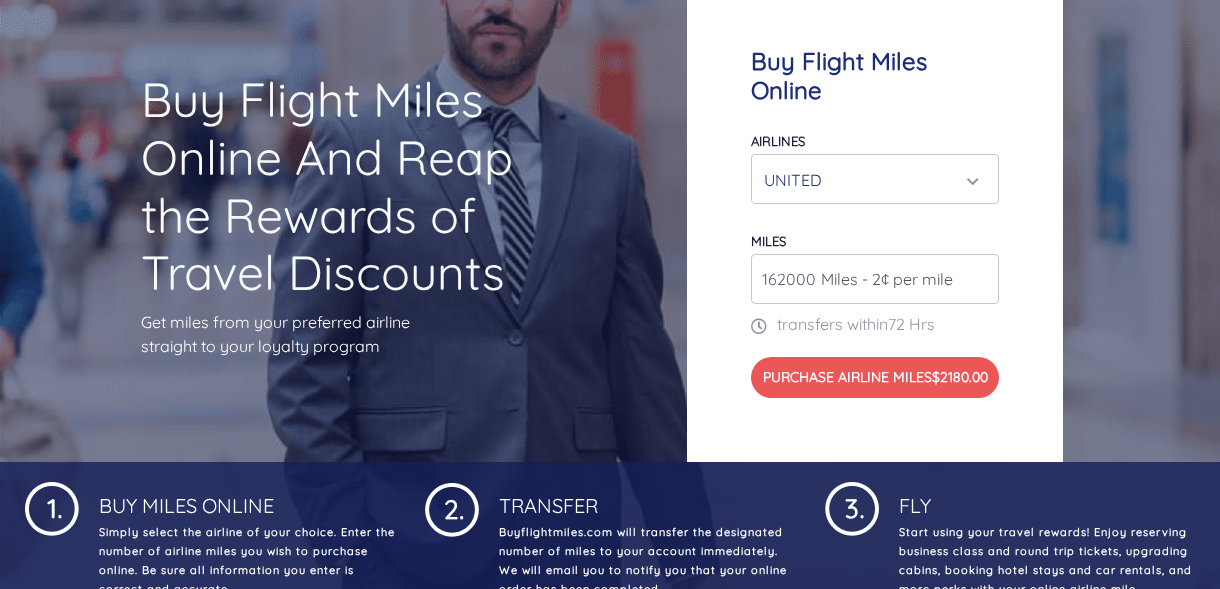 click on "162000" at bounding box center [875, 279] 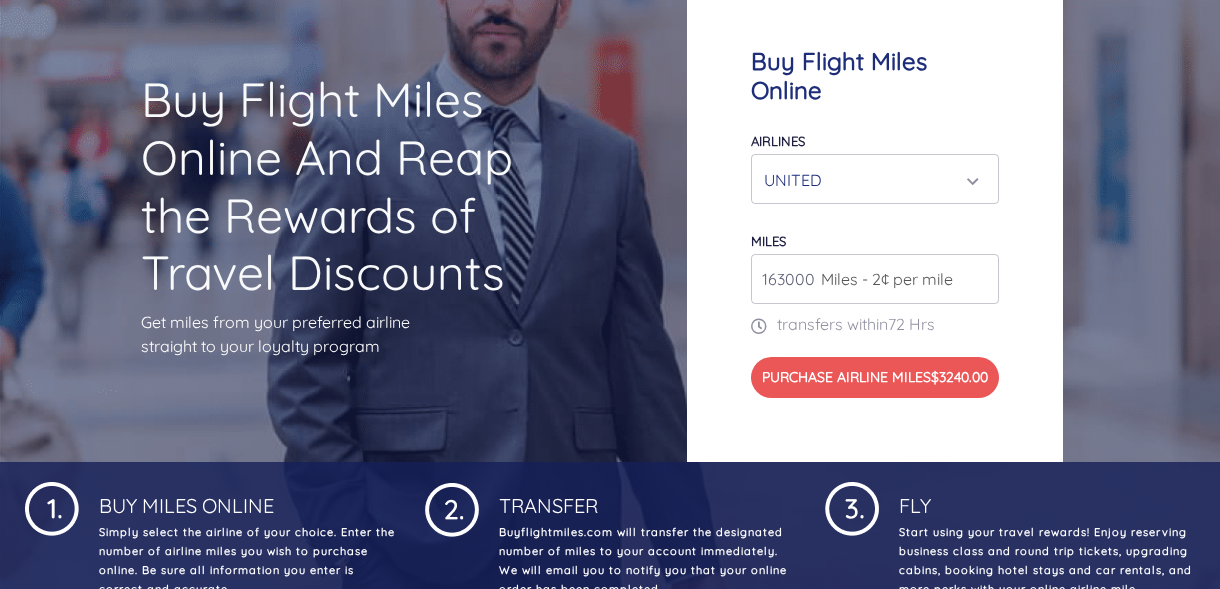 click on "163000" at bounding box center (875, 279) 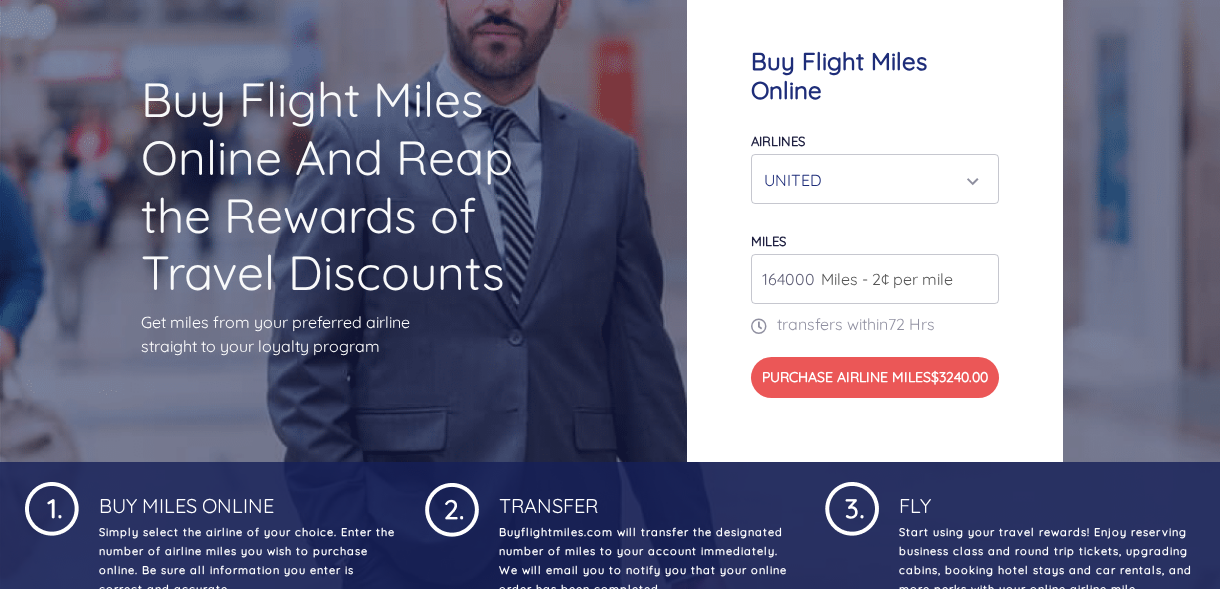 click on "164000" at bounding box center (875, 279) 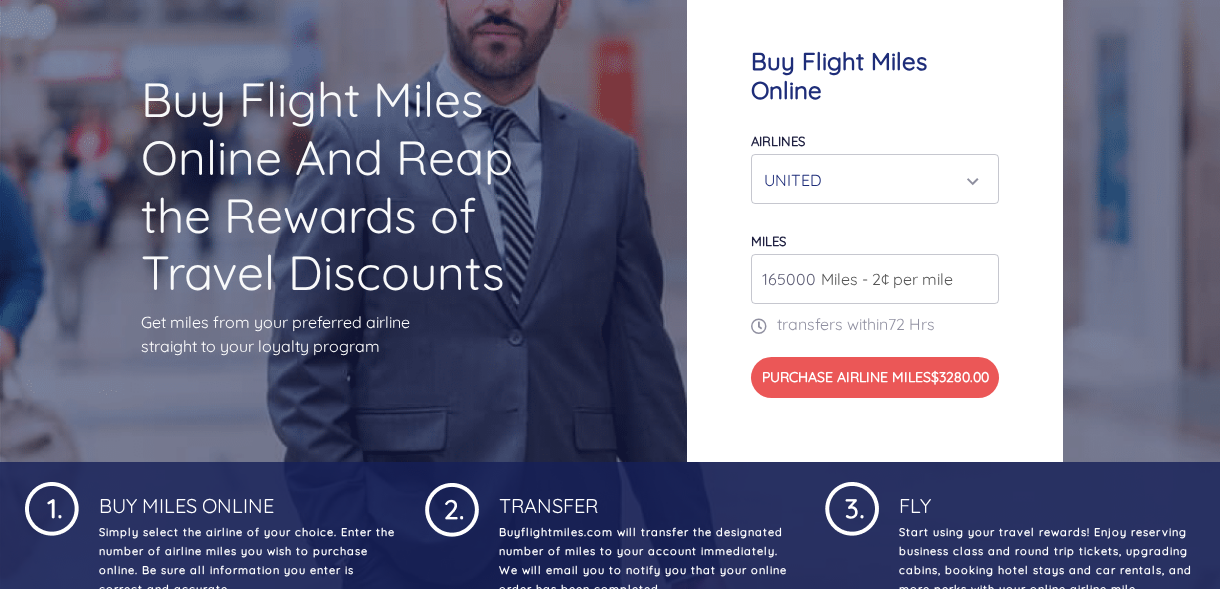 click on "165000" at bounding box center [875, 279] 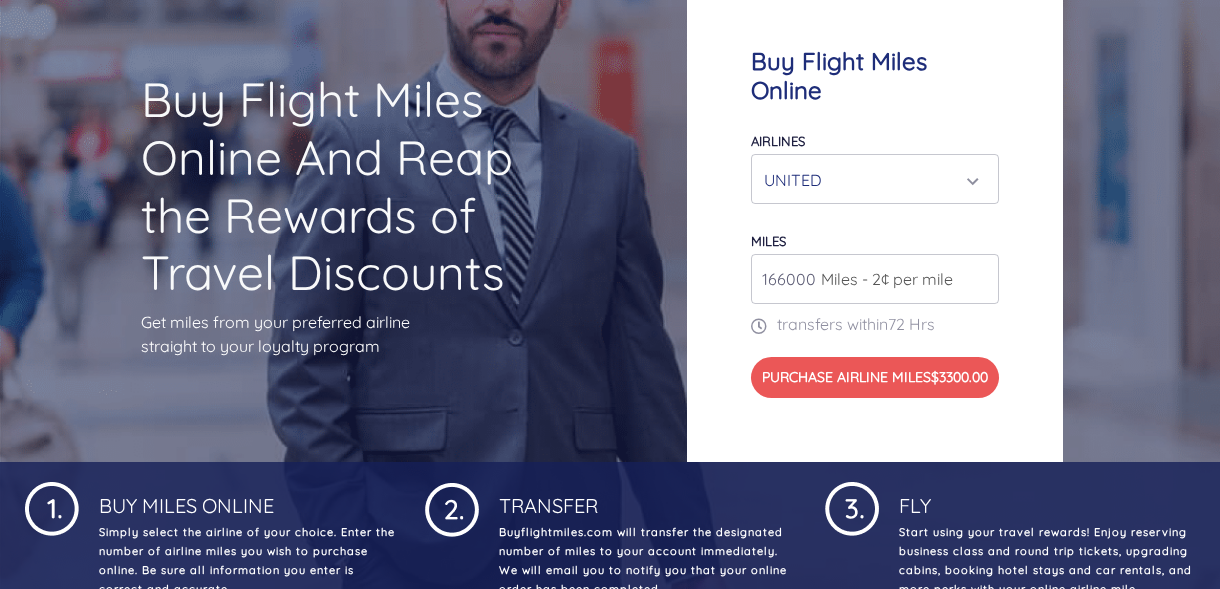 click on "166000" at bounding box center [875, 279] 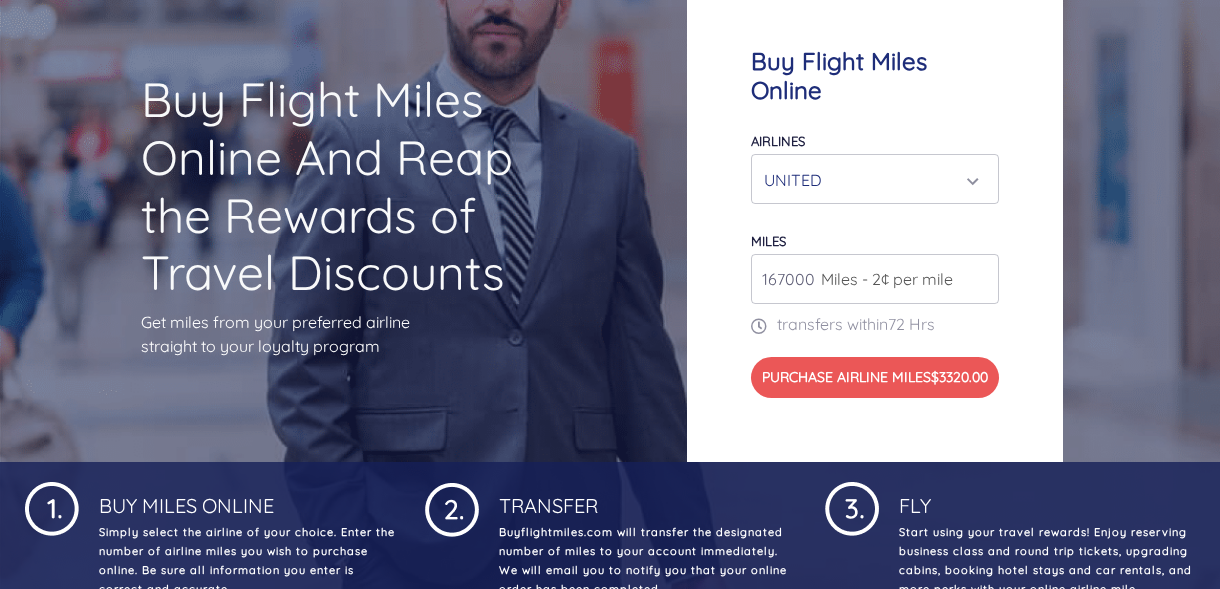 click on "167000" at bounding box center [875, 279] 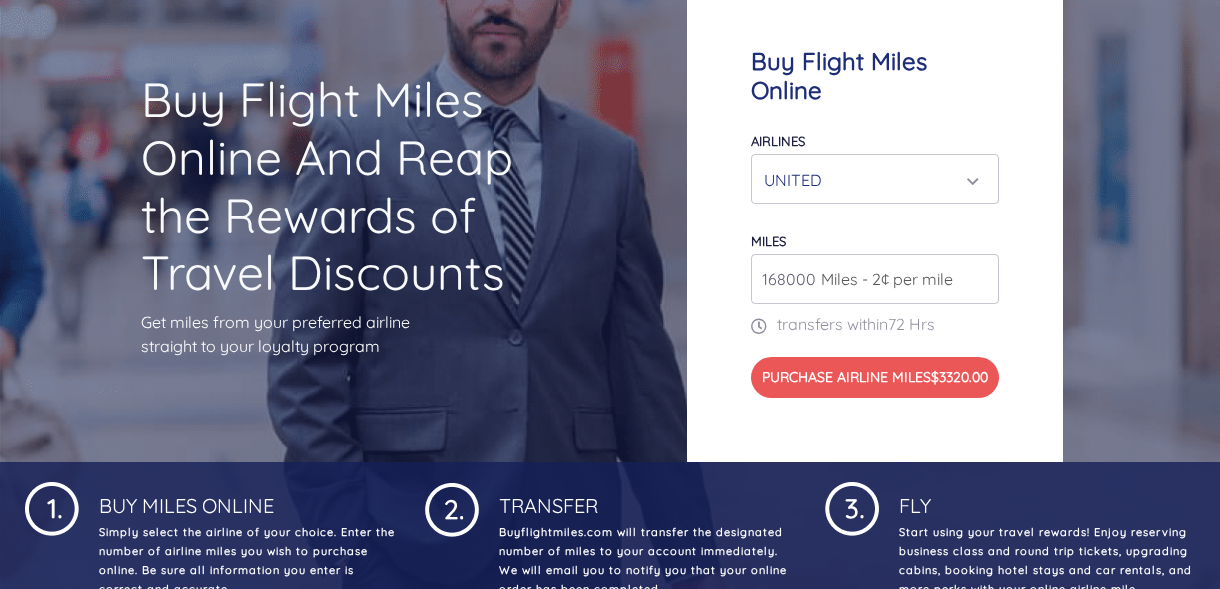 click on "168000" at bounding box center [875, 279] 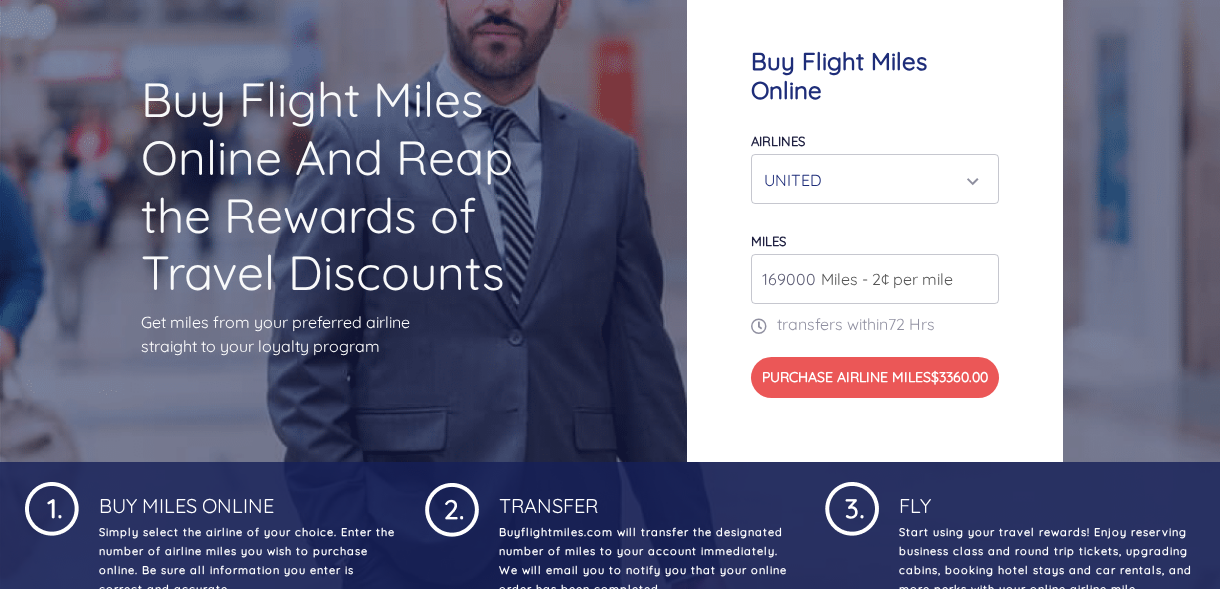 click on "169000" at bounding box center [875, 279] 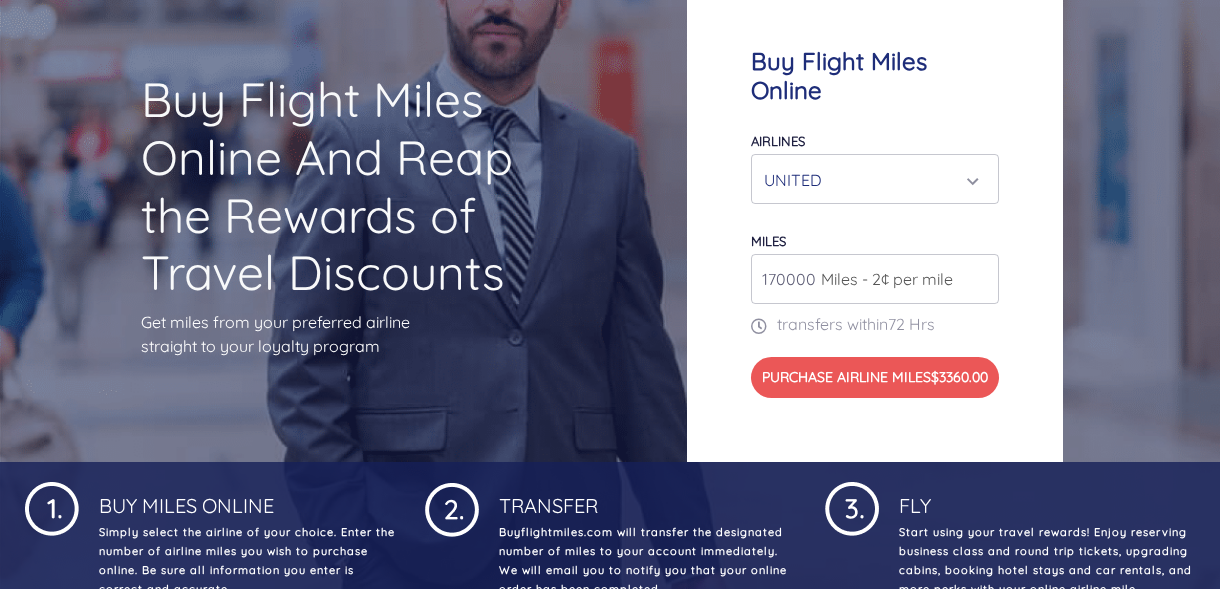 click on "170000" at bounding box center (875, 279) 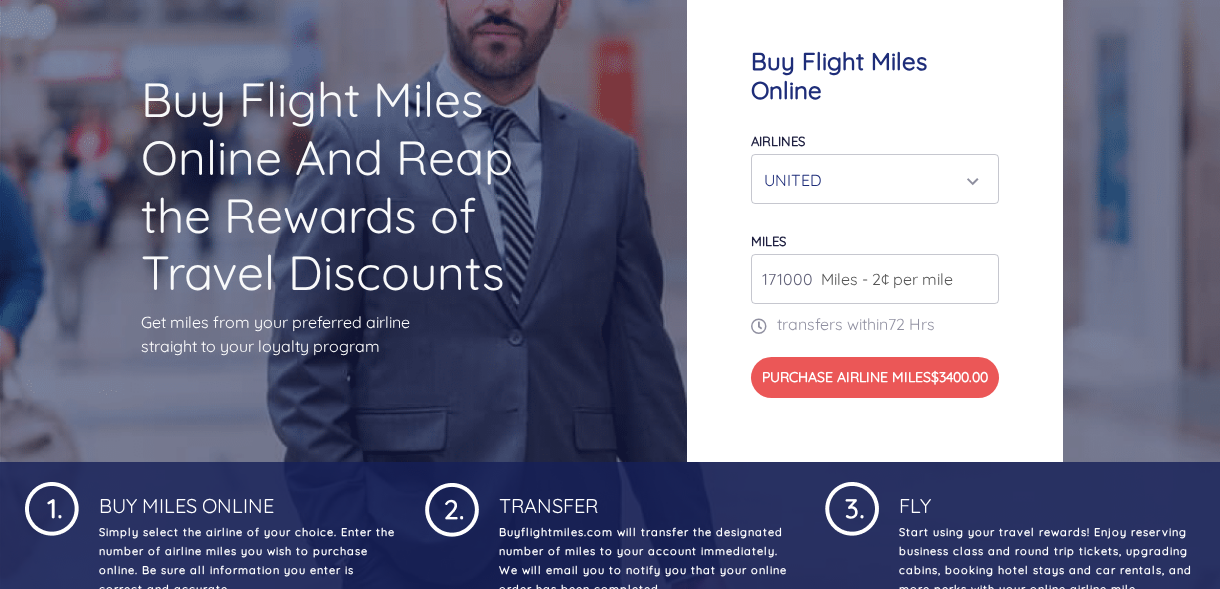 click on "171000" at bounding box center [875, 279] 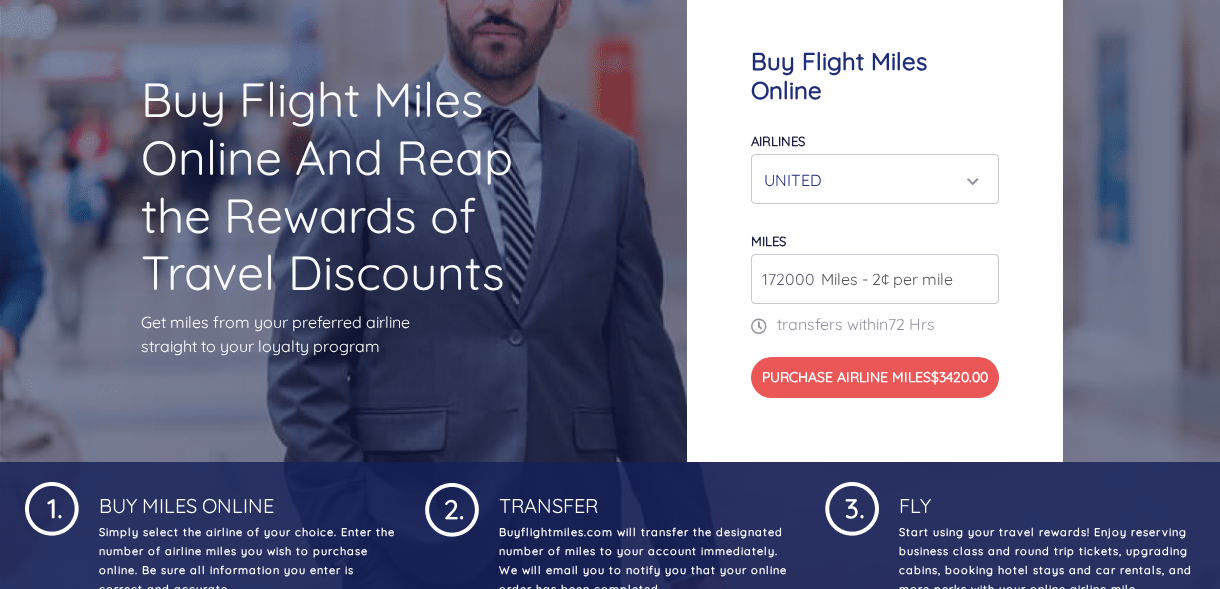 click on "172000" at bounding box center (875, 279) 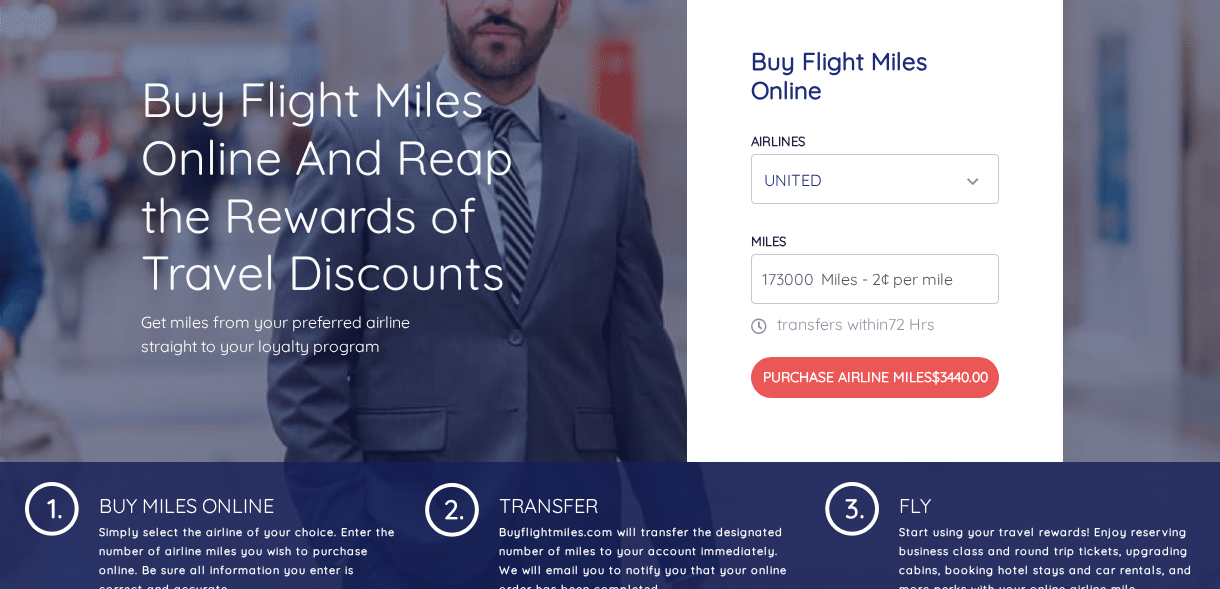 click on "173000" at bounding box center [875, 279] 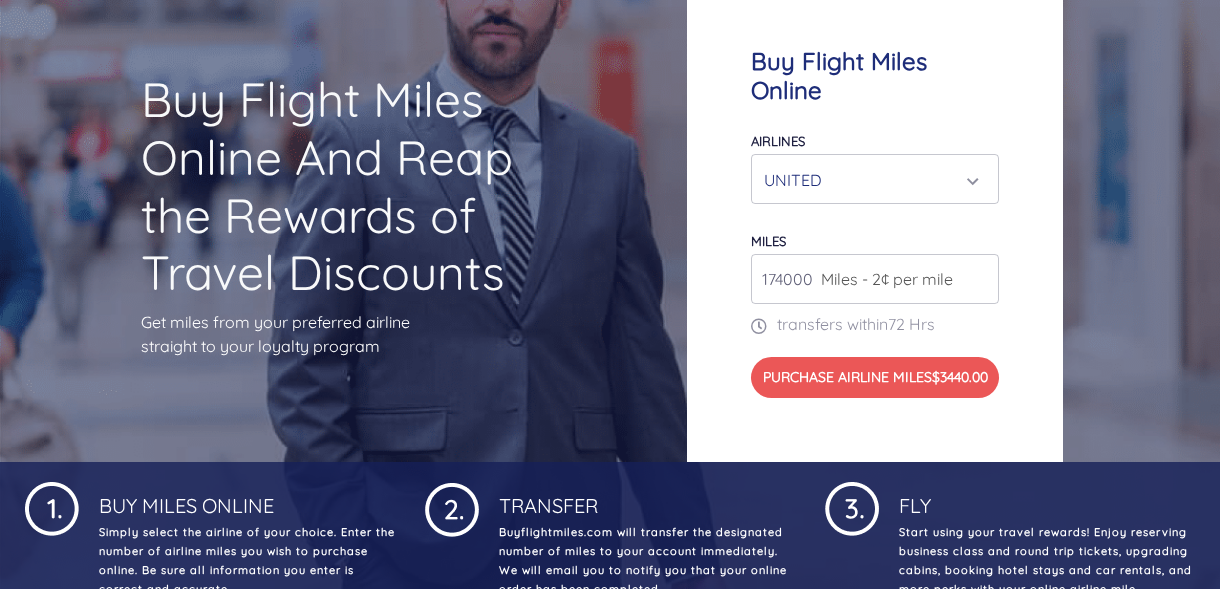 click on "174000" at bounding box center [875, 279] 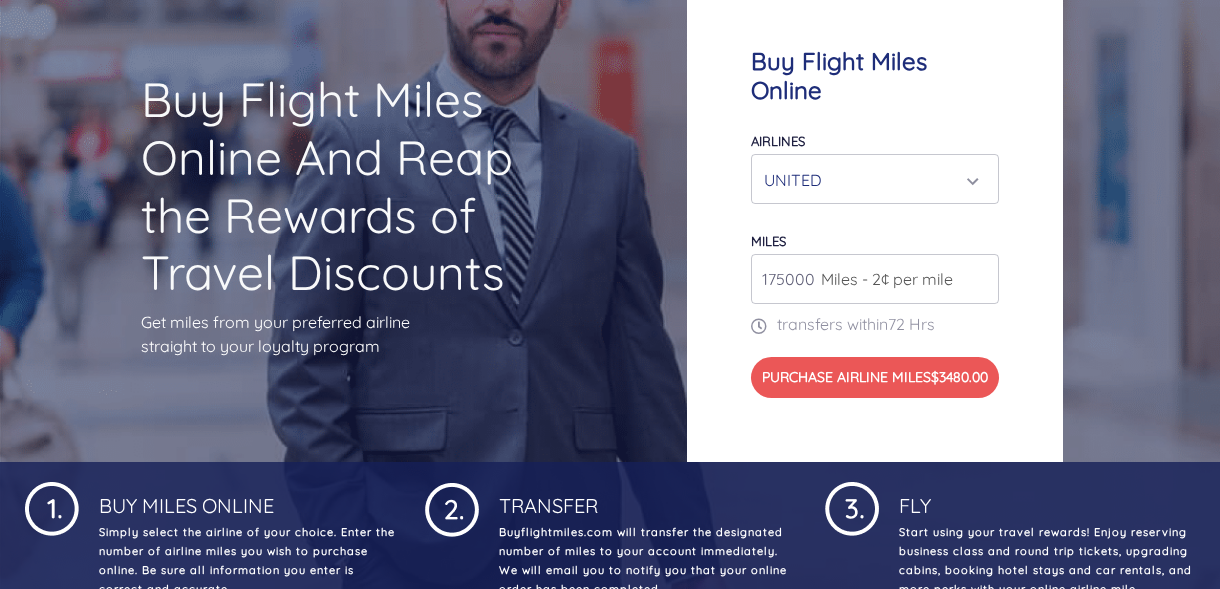 click on "175000" at bounding box center [875, 279] 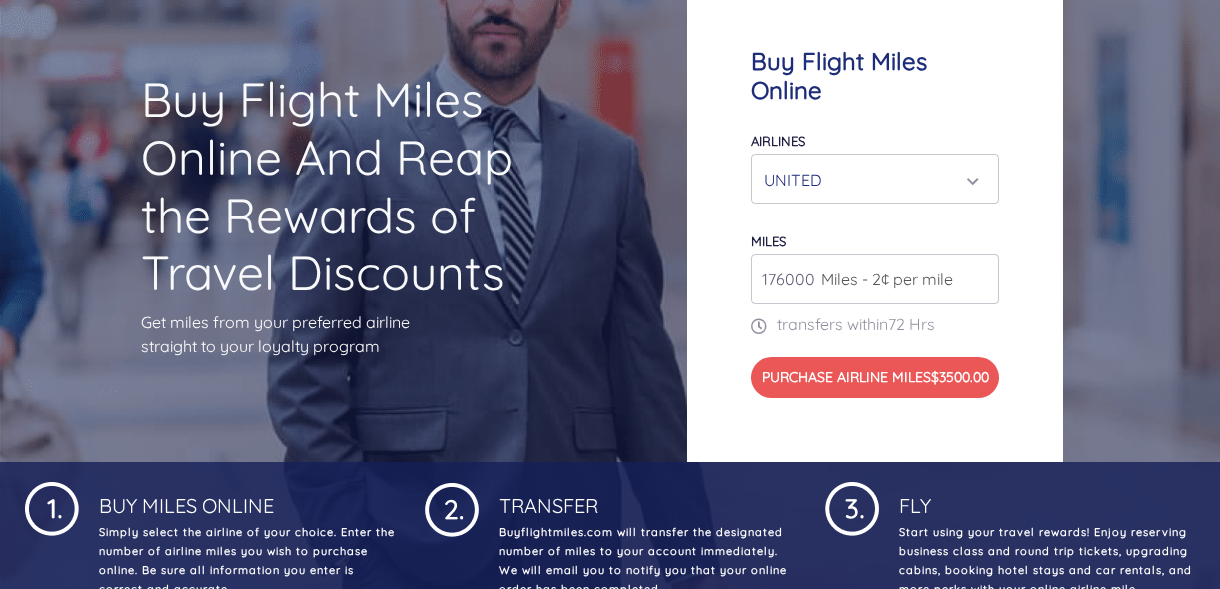 click on "176000" at bounding box center [875, 279] 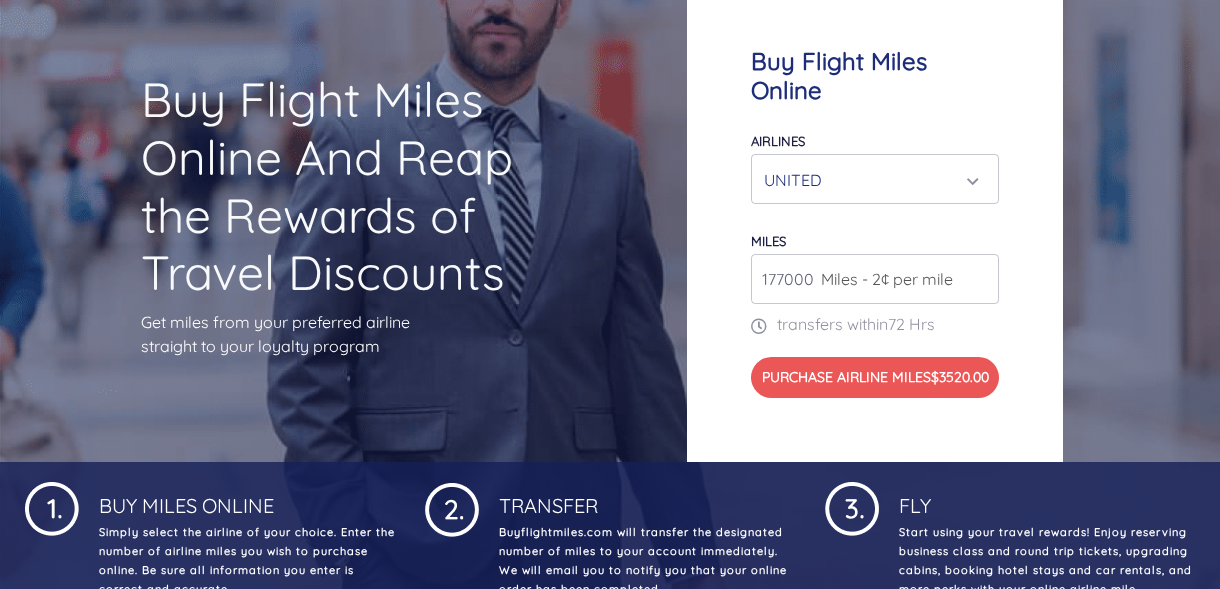 click on "177000" at bounding box center (875, 279) 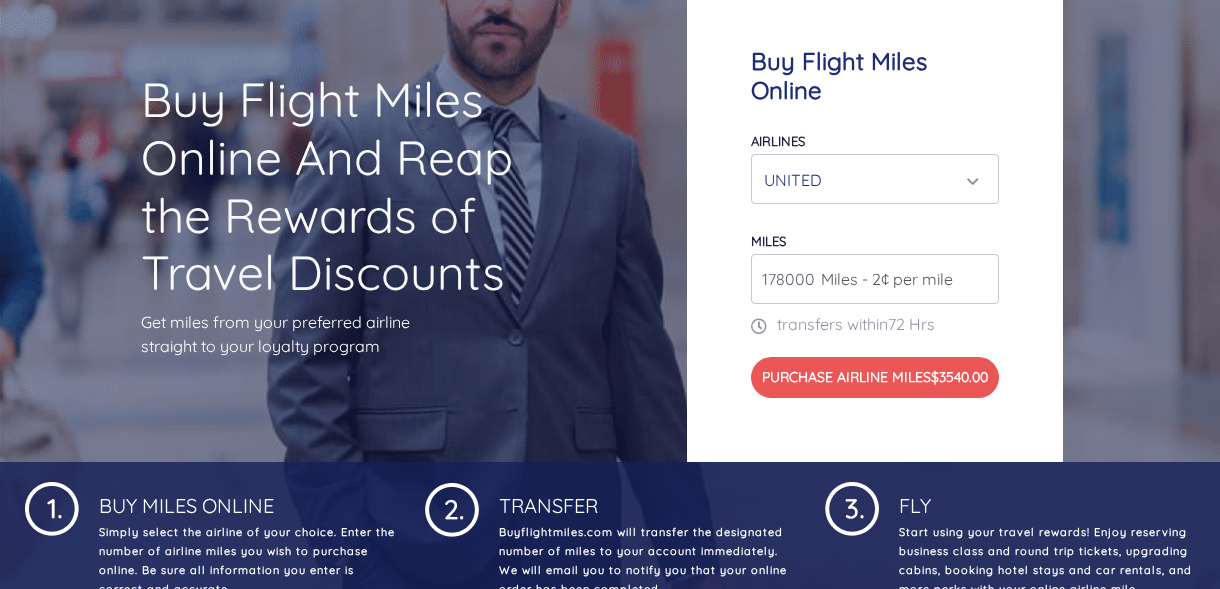 click on "178000" at bounding box center (875, 279) 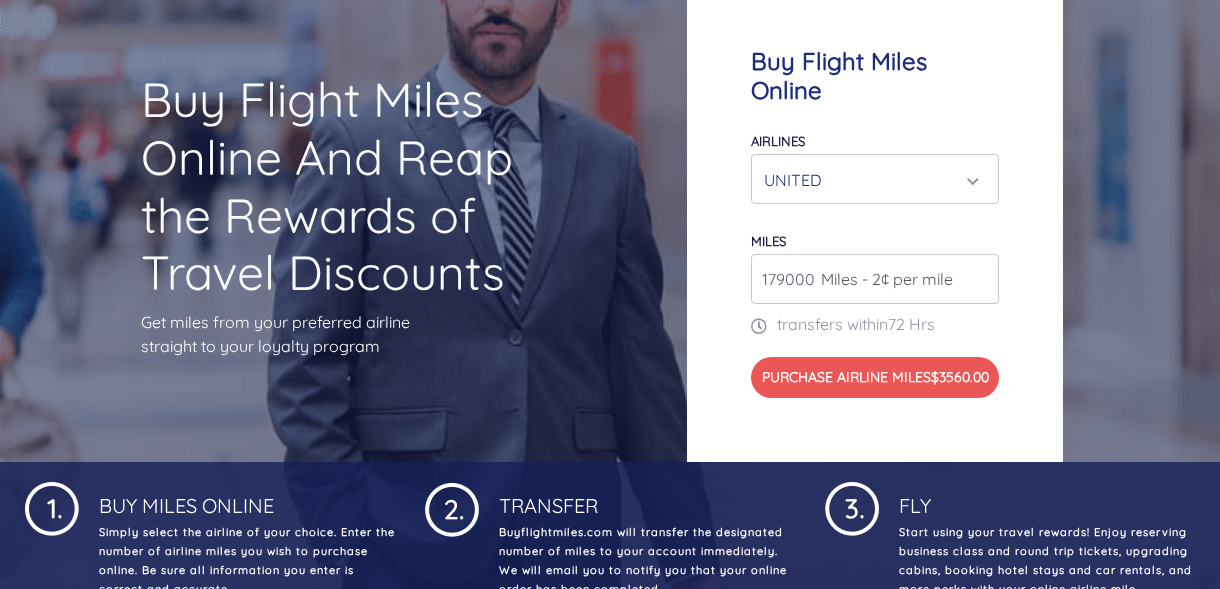 click on "179000" at bounding box center [875, 279] 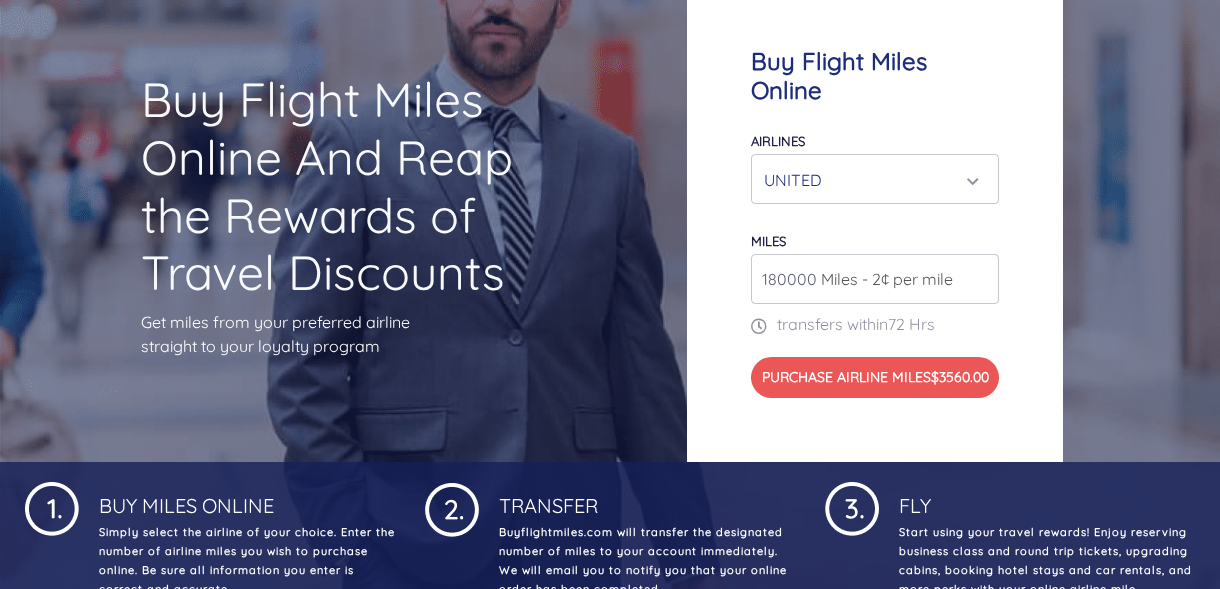 click on "180000" at bounding box center [875, 279] 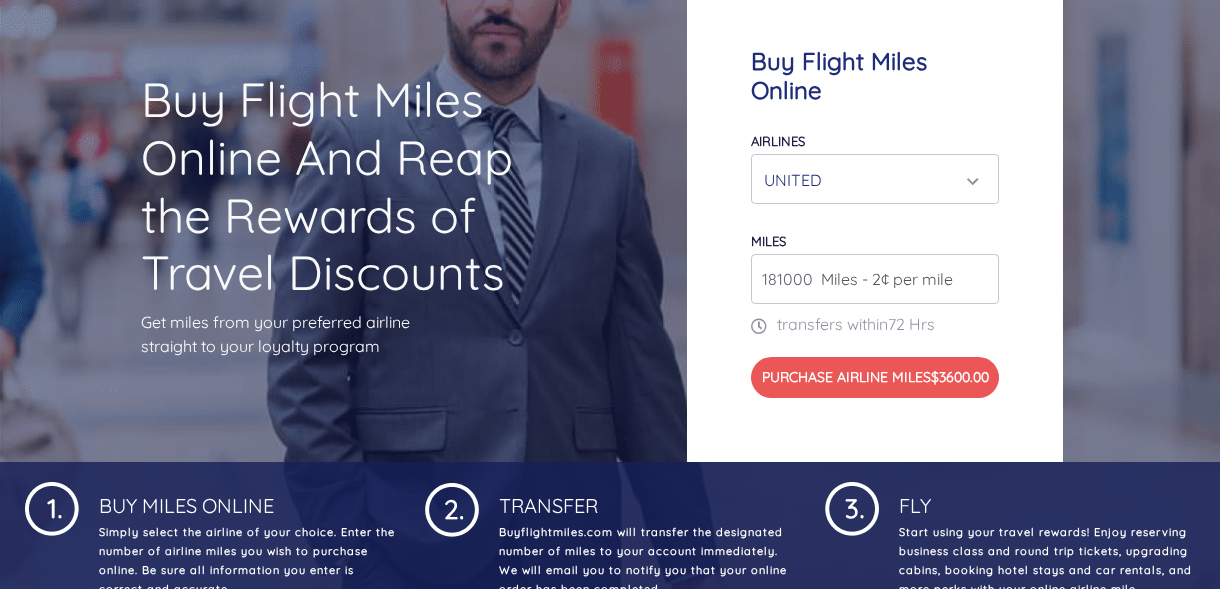 click on "181000" at bounding box center [875, 279] 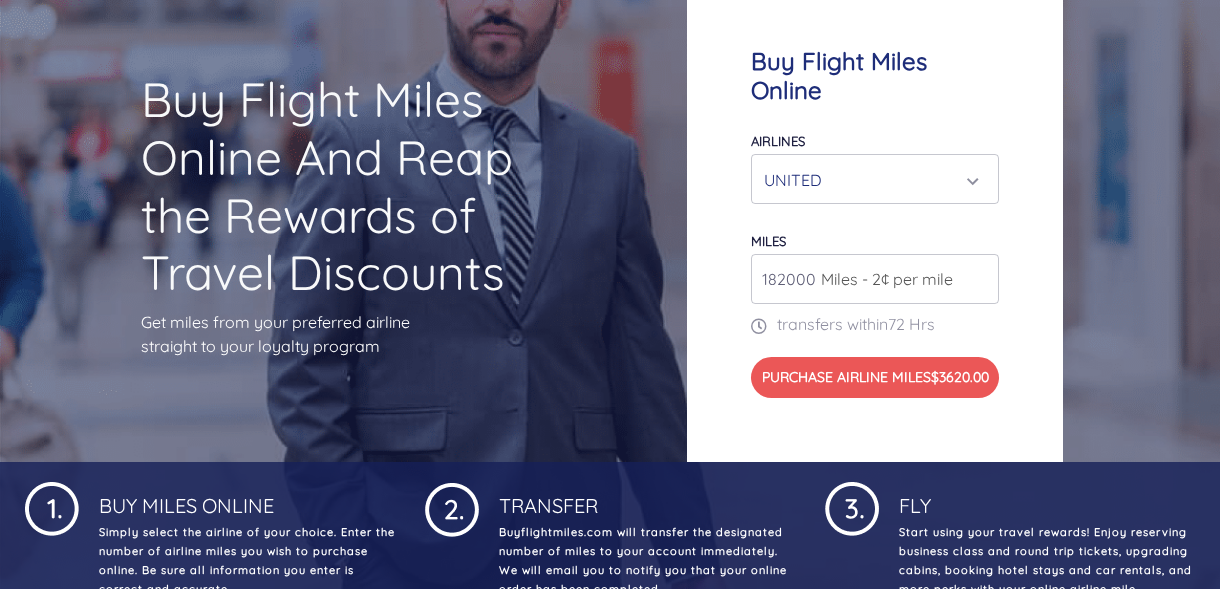 click on "182000" at bounding box center [875, 279] 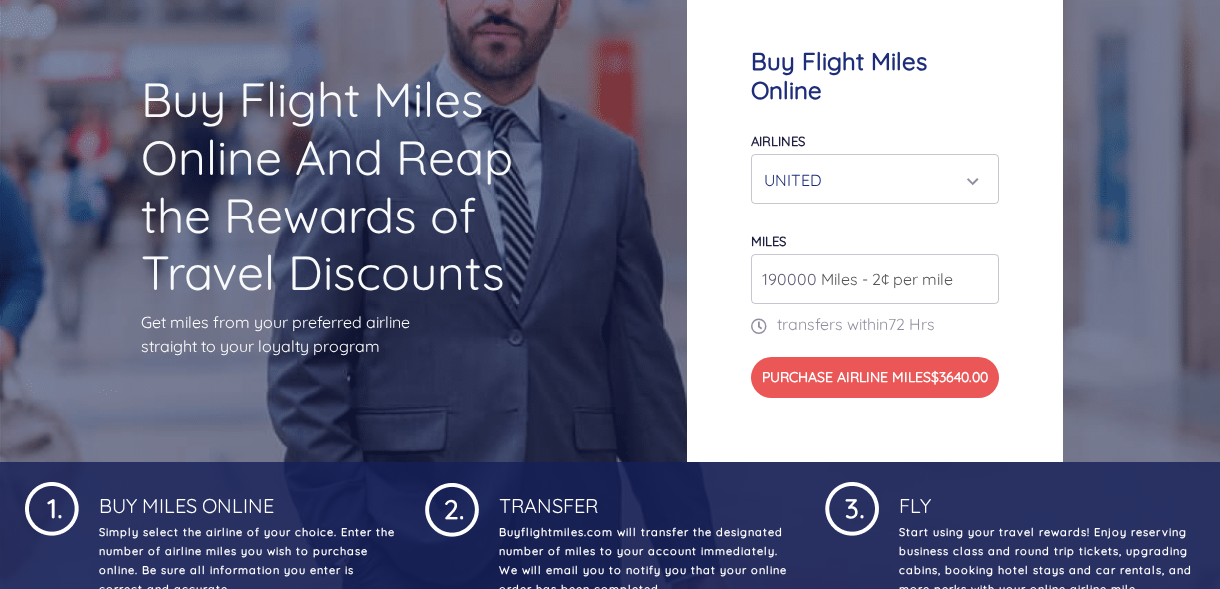 click on "190000" at bounding box center (875, 279) 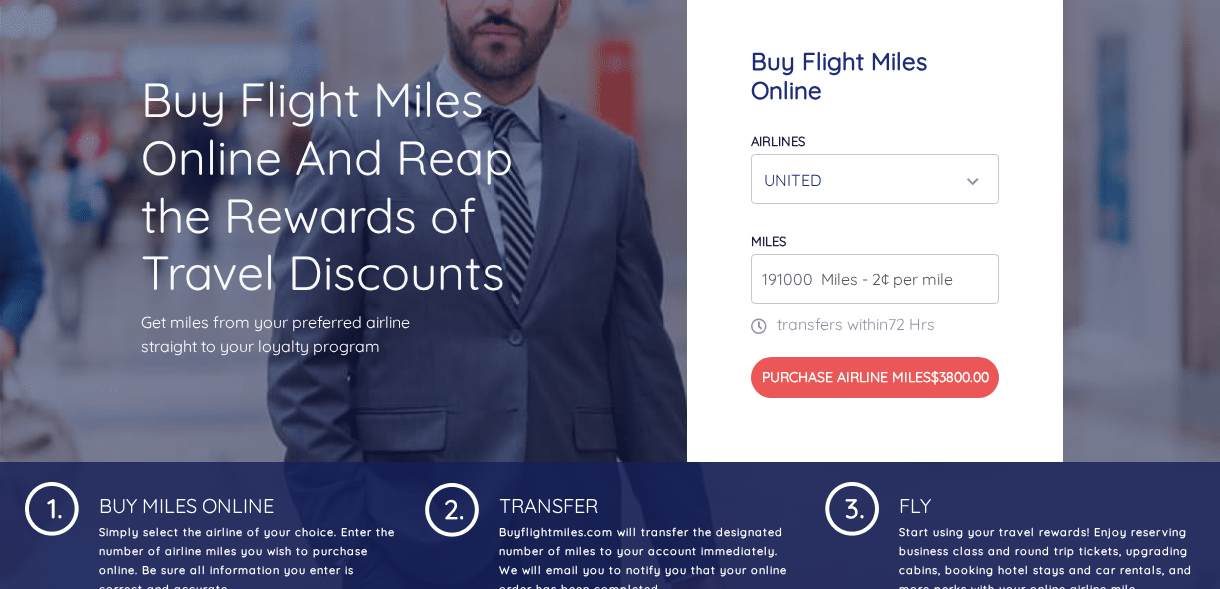 click on "191000" at bounding box center [875, 279] 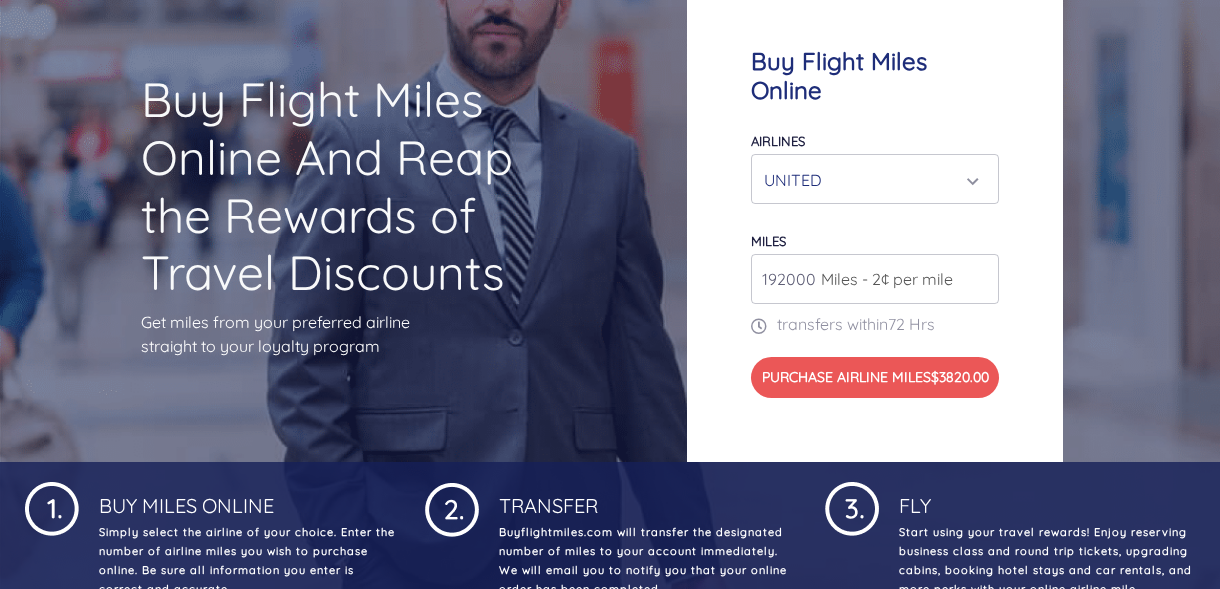click on "192000" at bounding box center (875, 279) 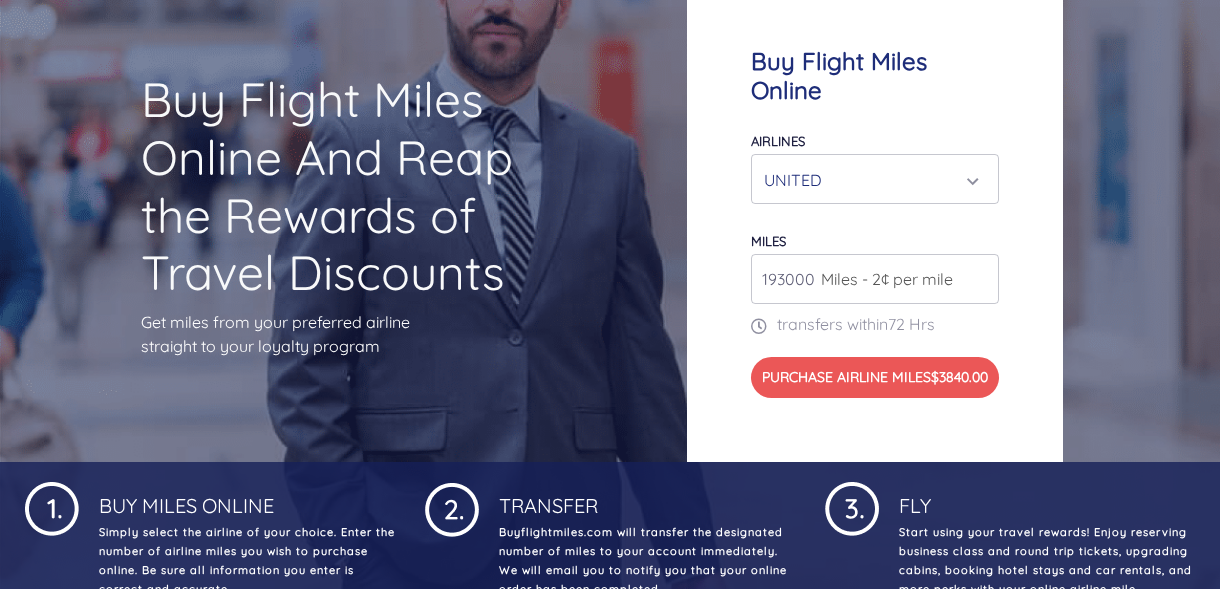 click on "193000" at bounding box center [875, 279] 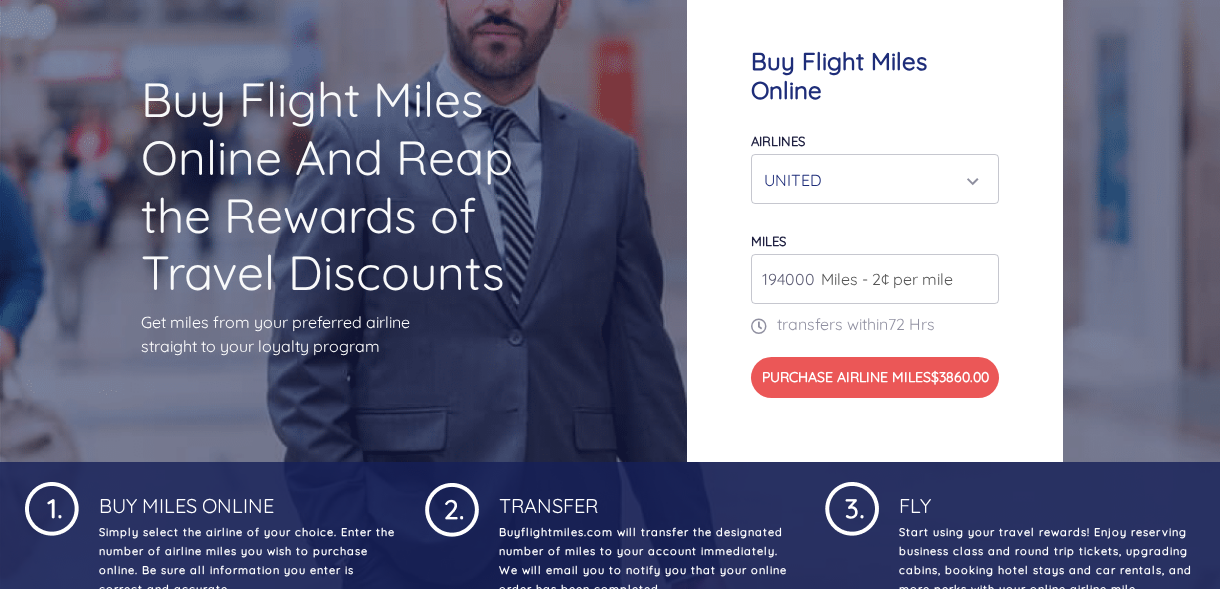 click on "194000" at bounding box center [875, 279] 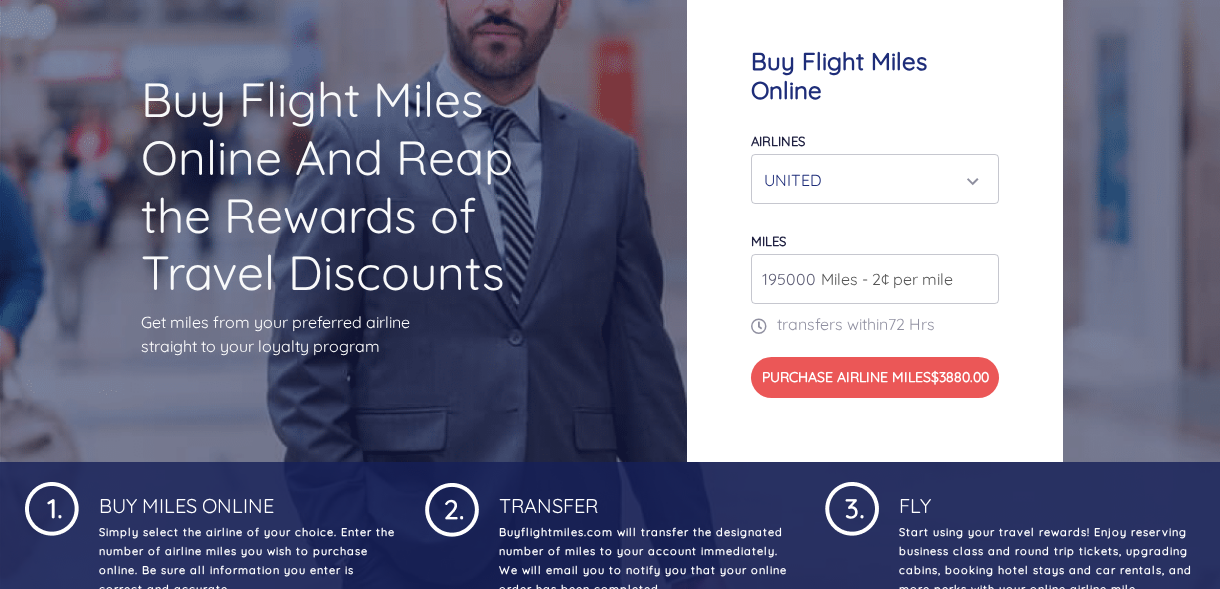 click on "195000" at bounding box center [875, 279] 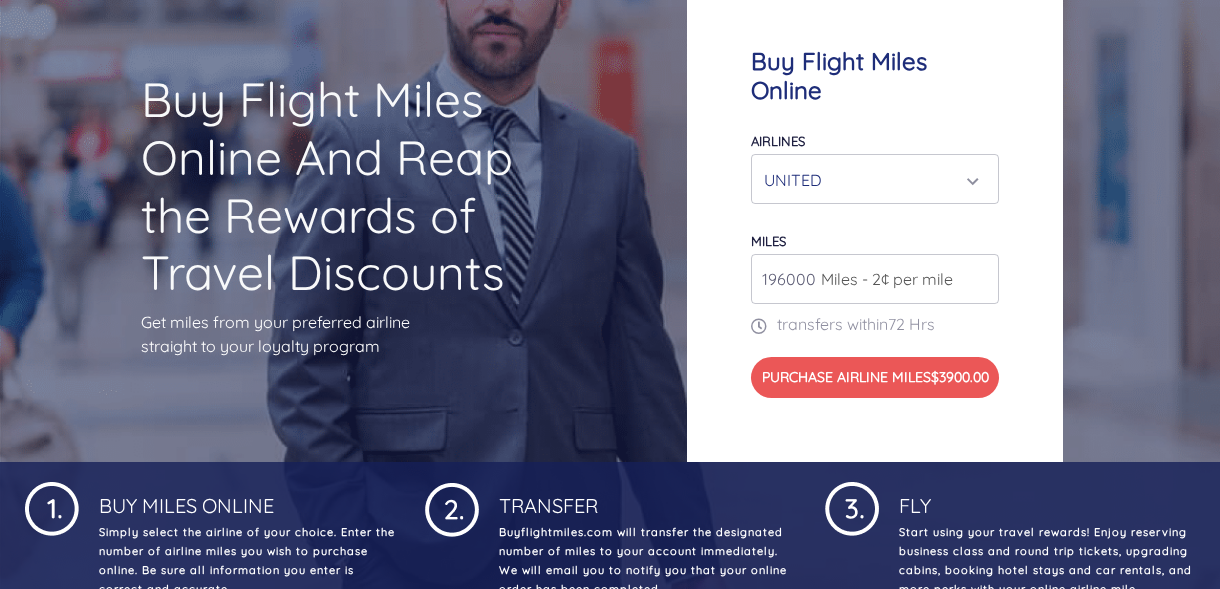 click on "196000" at bounding box center (875, 279) 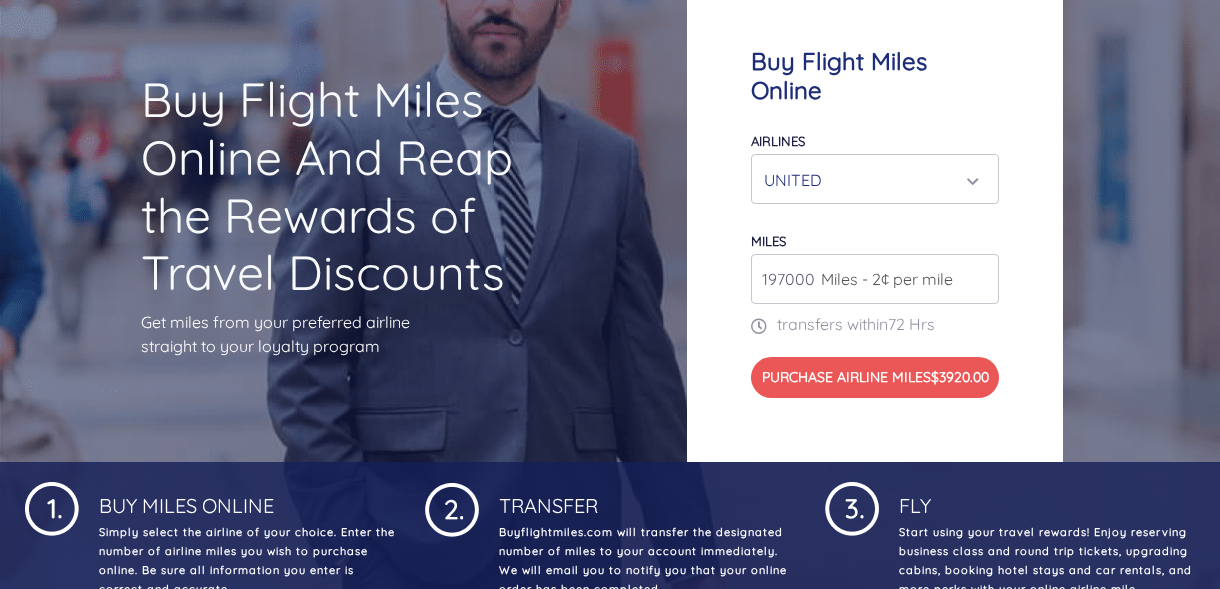 click on "197000" at bounding box center [875, 279] 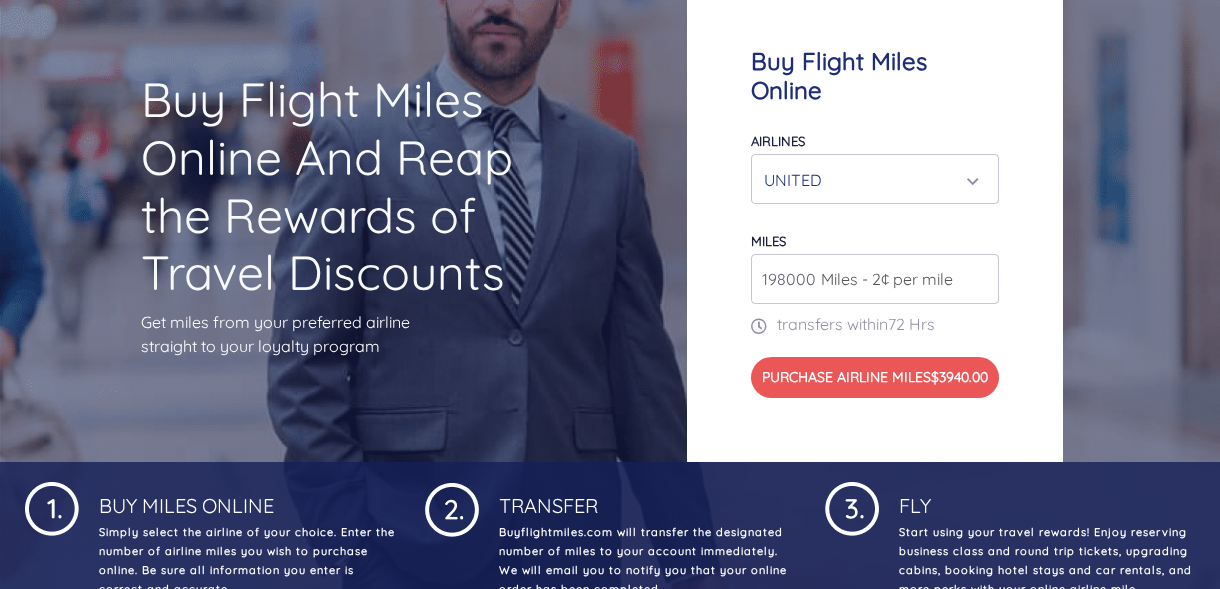 click on "198000" at bounding box center (875, 279) 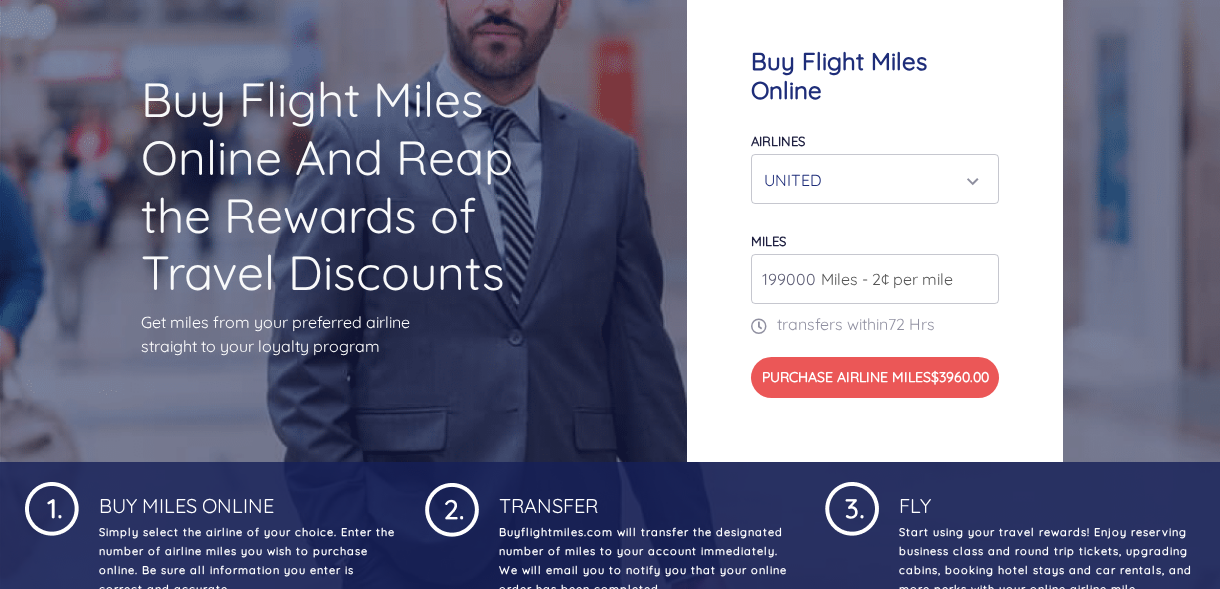 click on "199000" at bounding box center [875, 279] 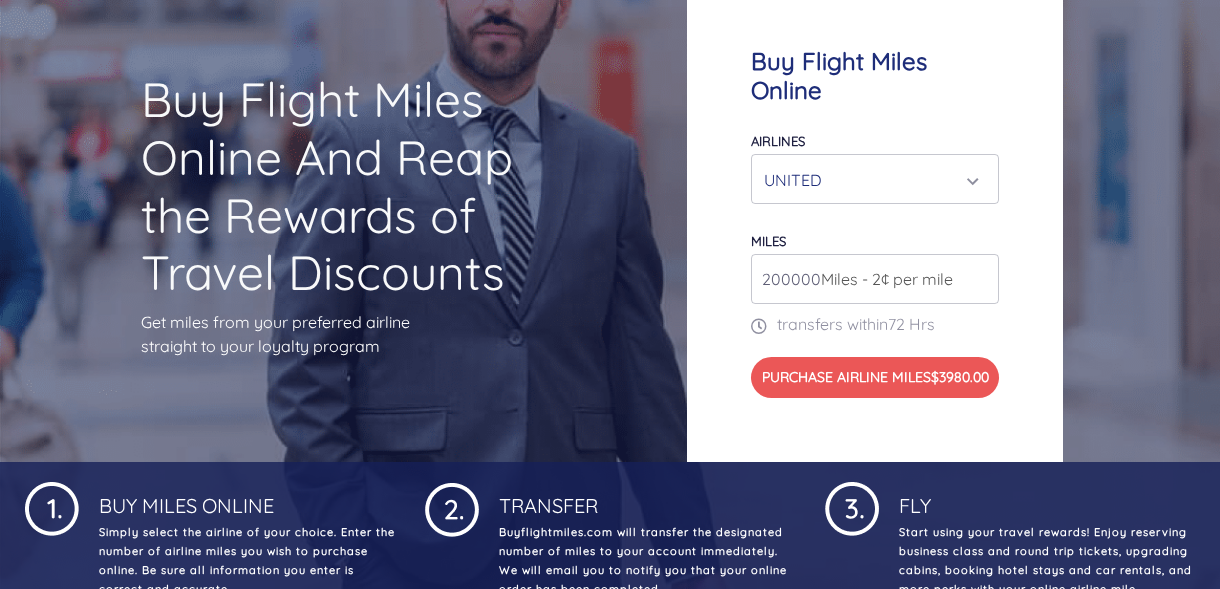 type on "200000" 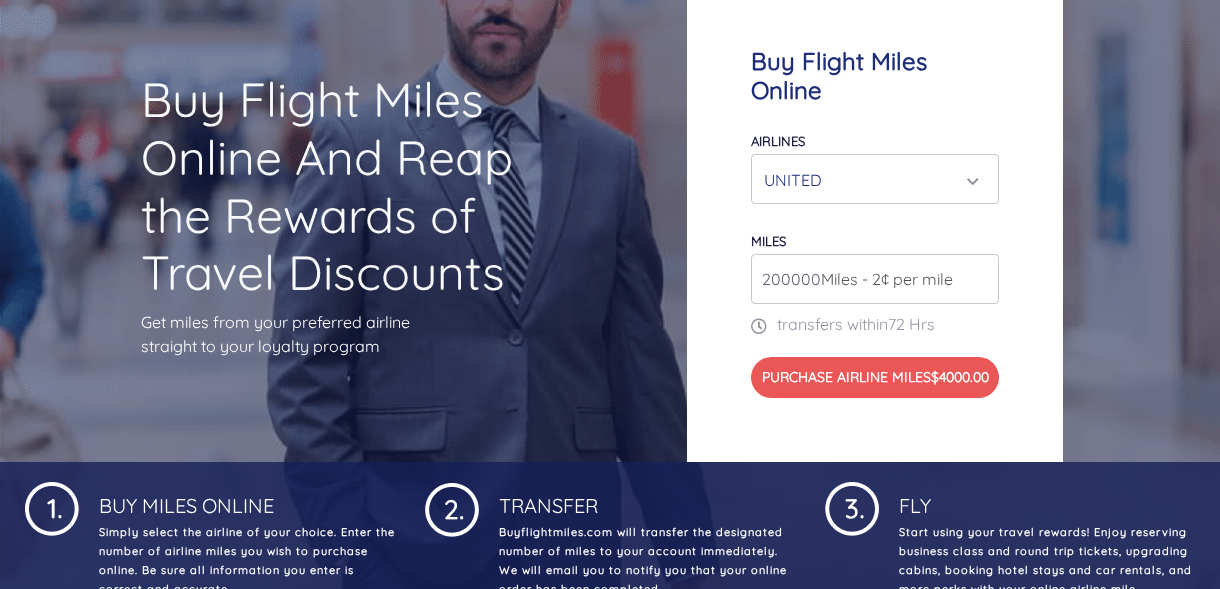click on "Buy Flight Miles Online
Airlines
Air Canada Aeroplan
Air France/KLM Flying Blue
Avianca LifeMiles
British Airways Executive Club
Cathay Pacific Asia Miles
Singapore KrisFlyer
UNITED
Qatar Airways
Evaair
UNITED   Air Canada Aeroplan Air France/KLM Flying Blue Avianca LifeMiles British Airways Executive Club UNITED miles" at bounding box center [875, 222] 